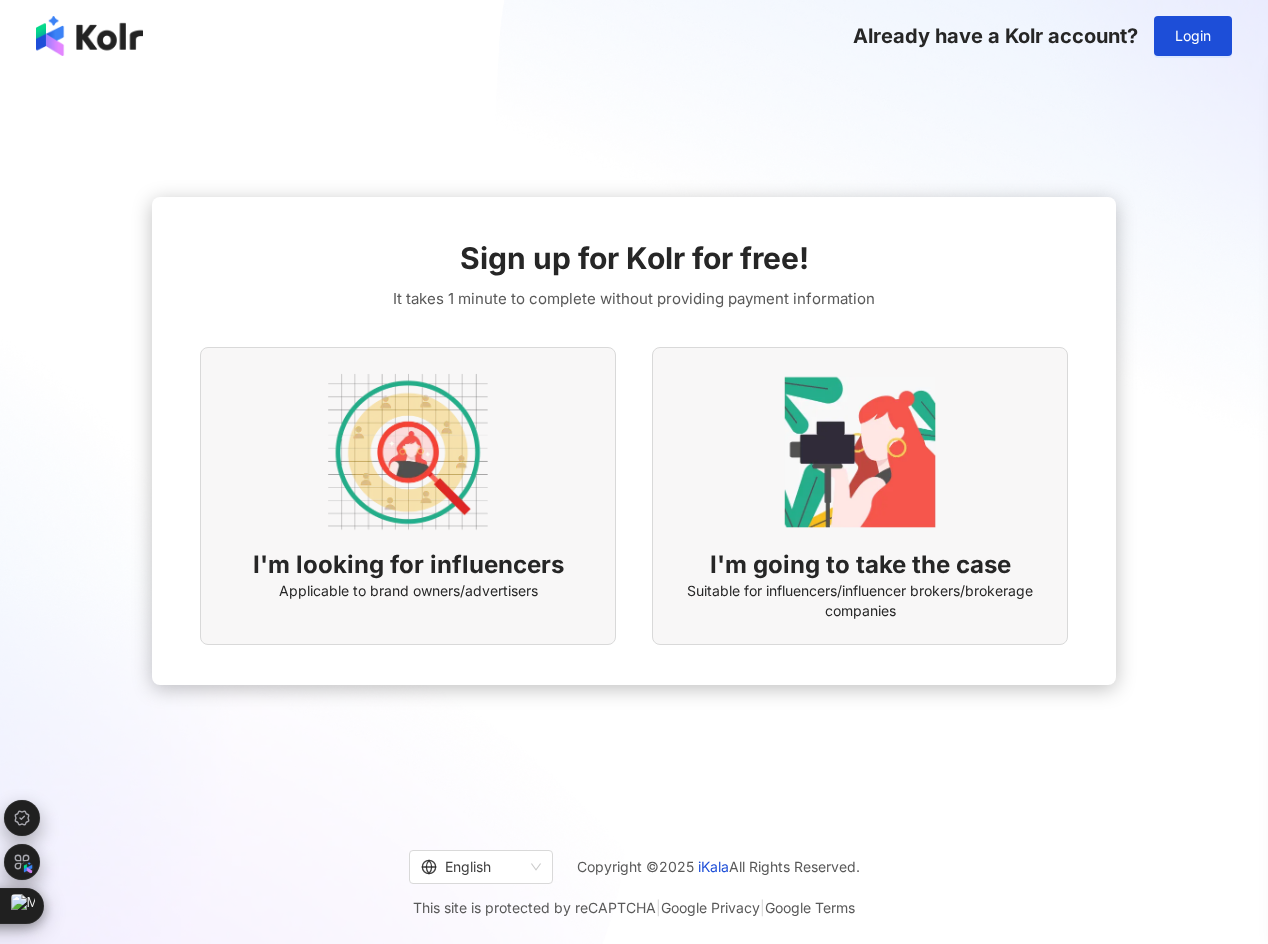 scroll, scrollTop: 0, scrollLeft: 0, axis: both 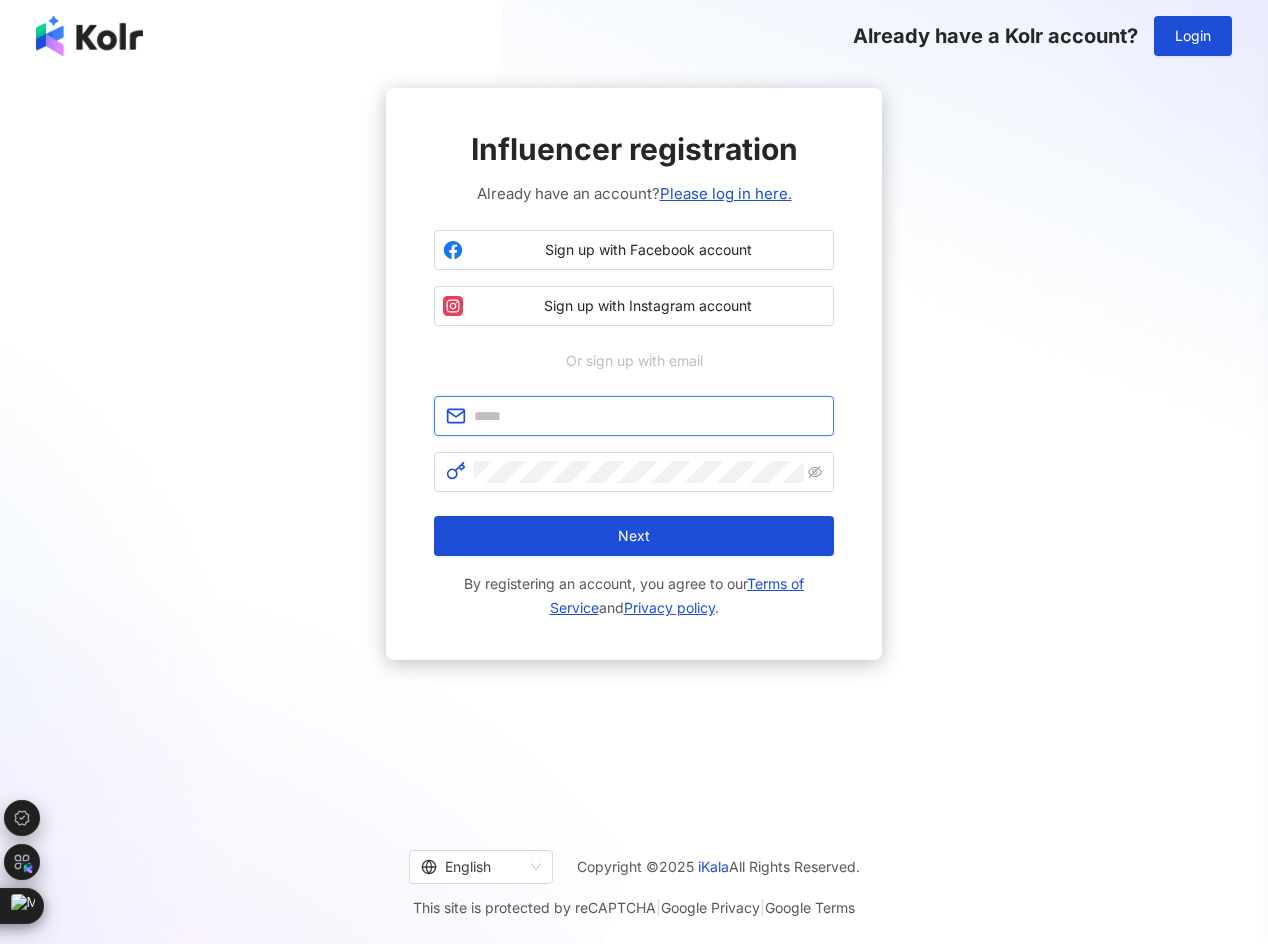 click at bounding box center (648, 416) 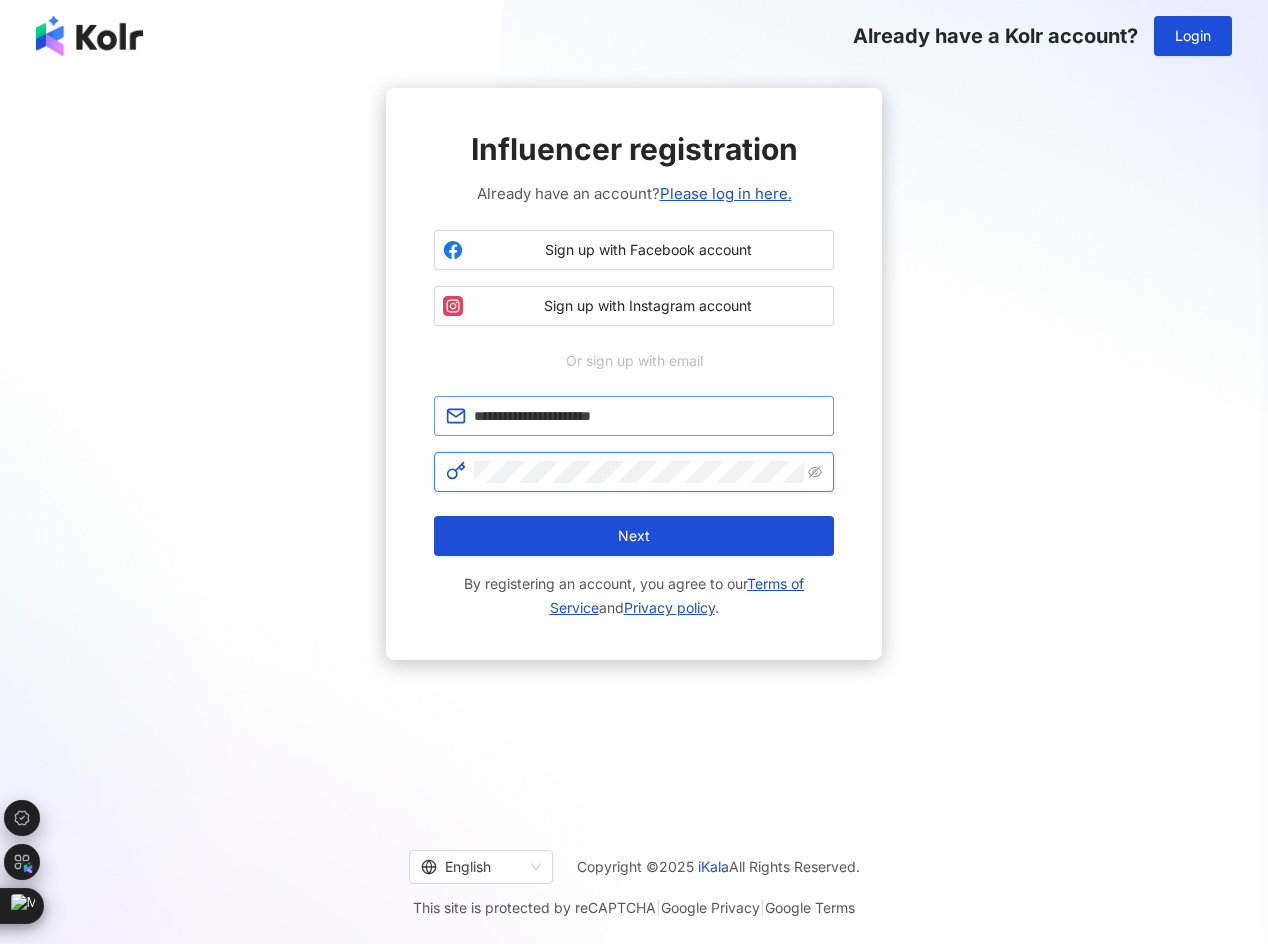 click on "Next" at bounding box center (634, 536) 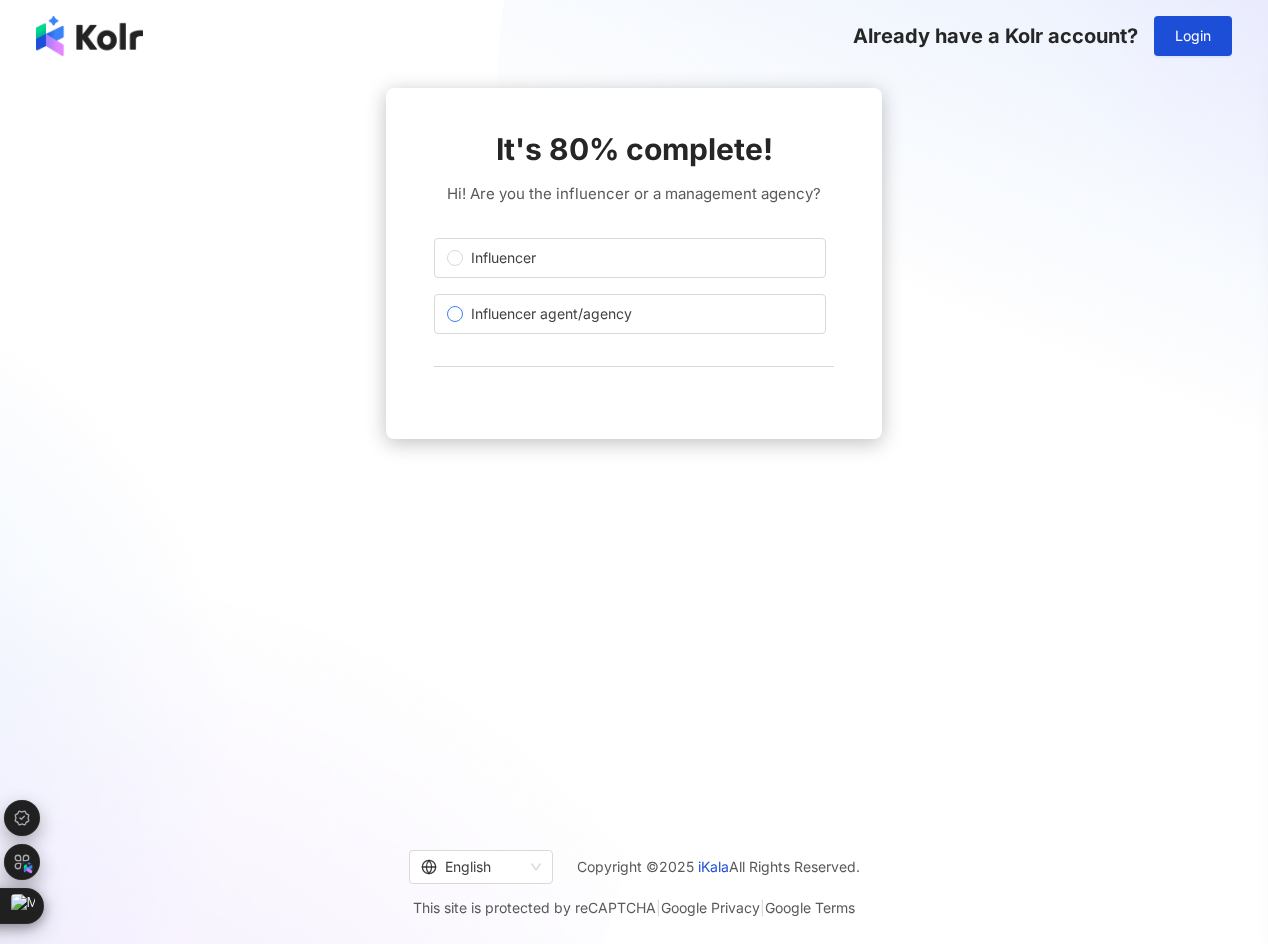 click on "Influencer agent/agency" at bounding box center [551, 314] 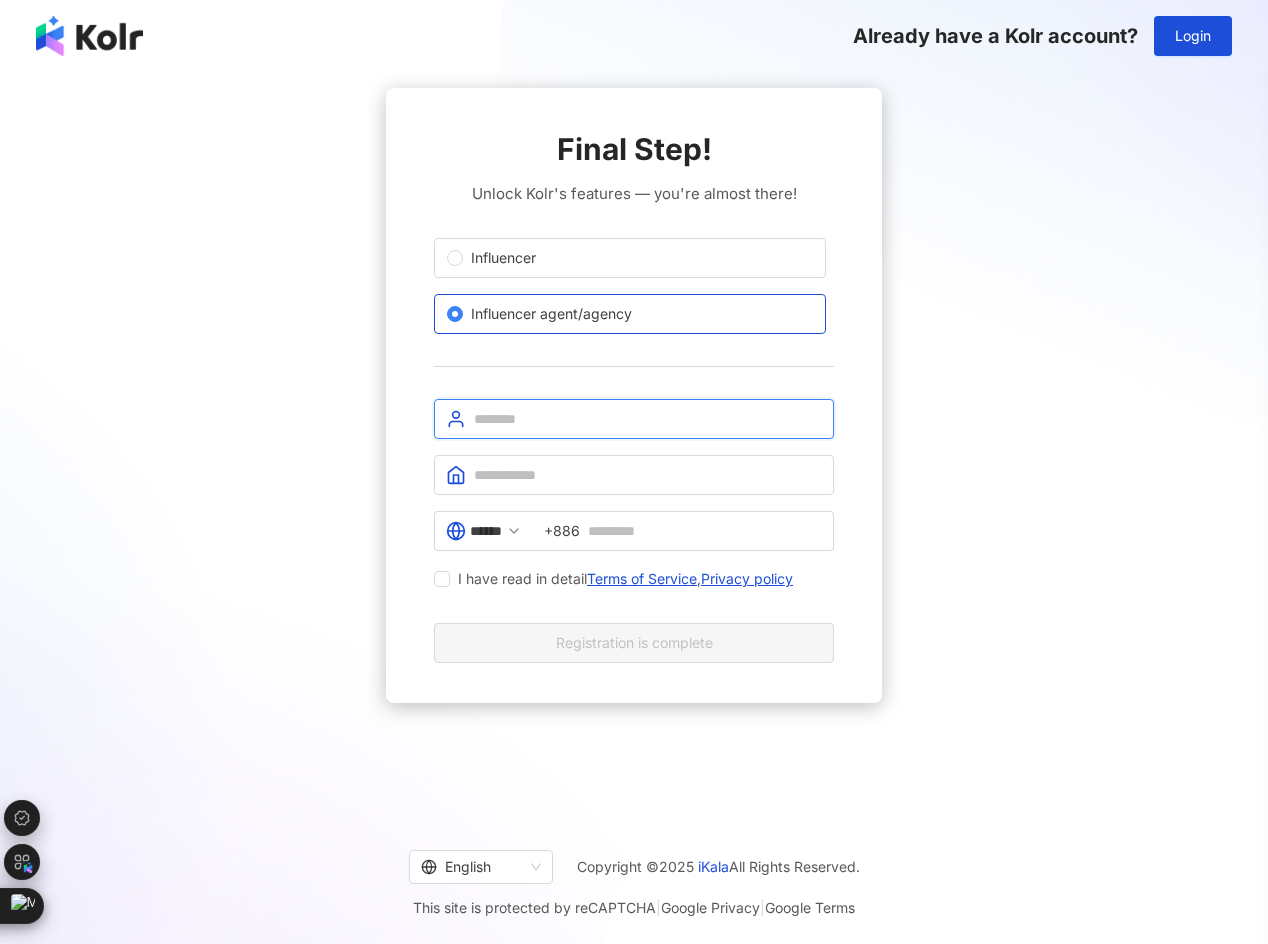 click at bounding box center (648, 419) 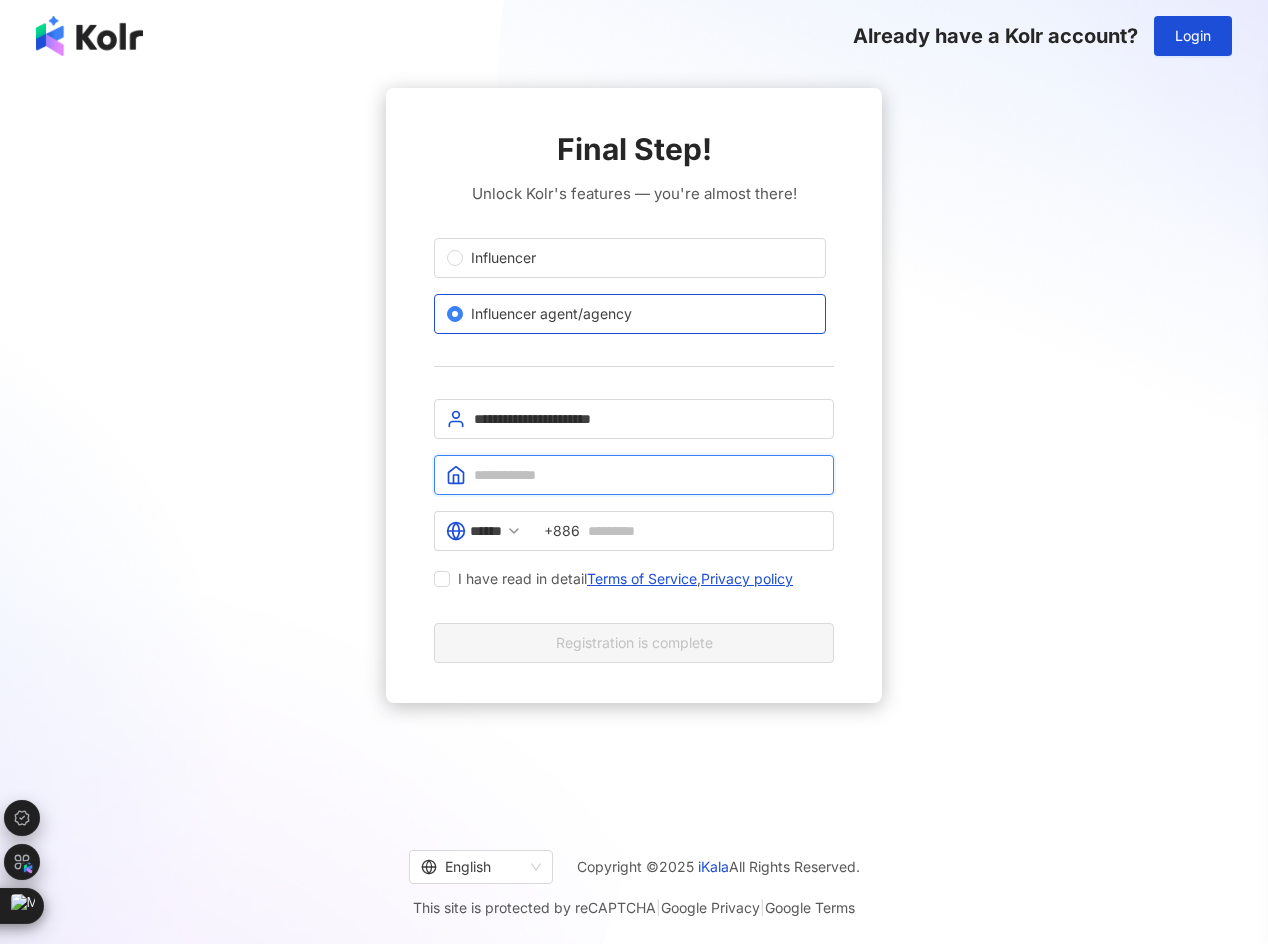 click at bounding box center [648, 475] 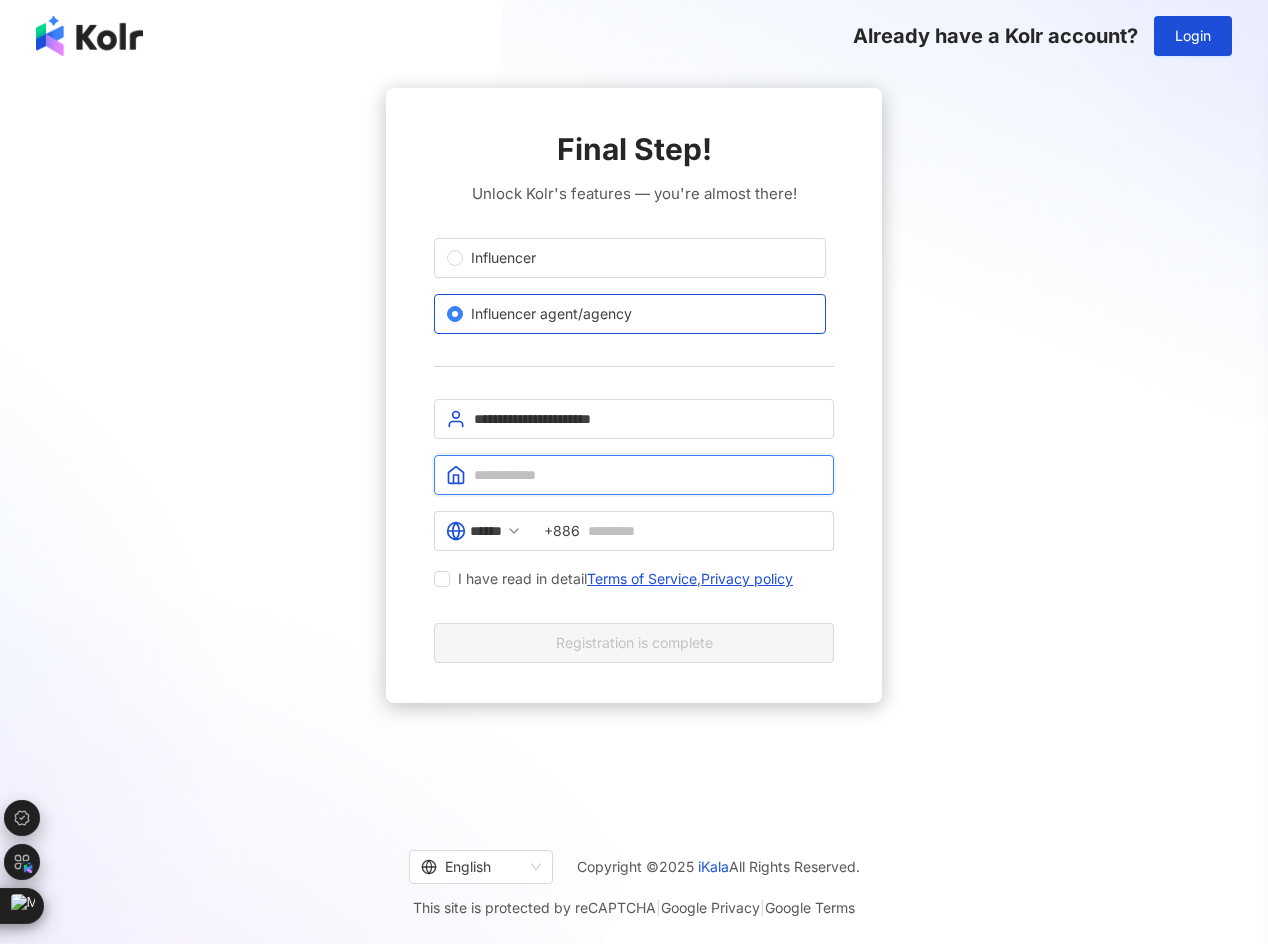 click at bounding box center (648, 475) 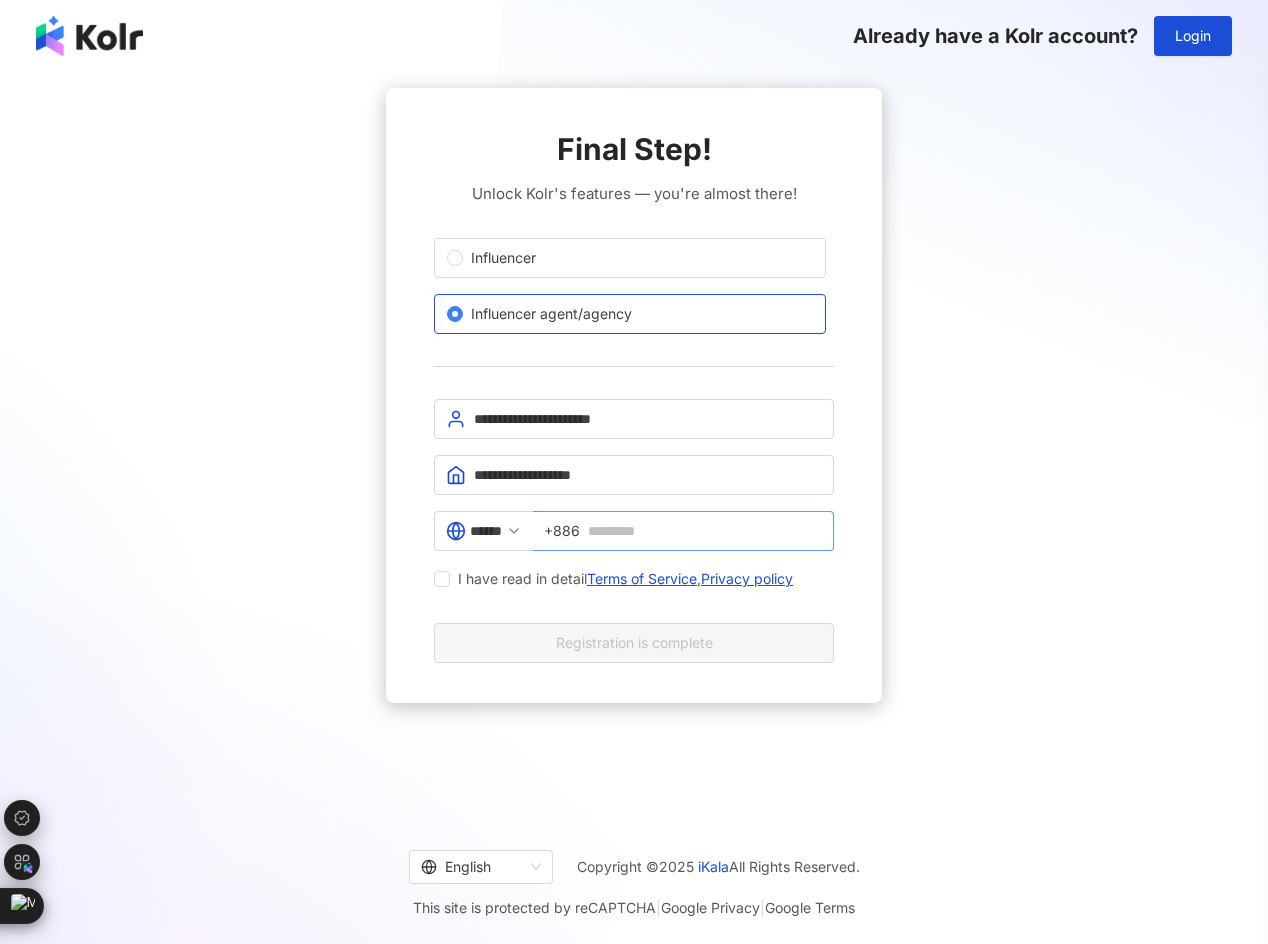 click on "+886" at bounding box center (562, 531) 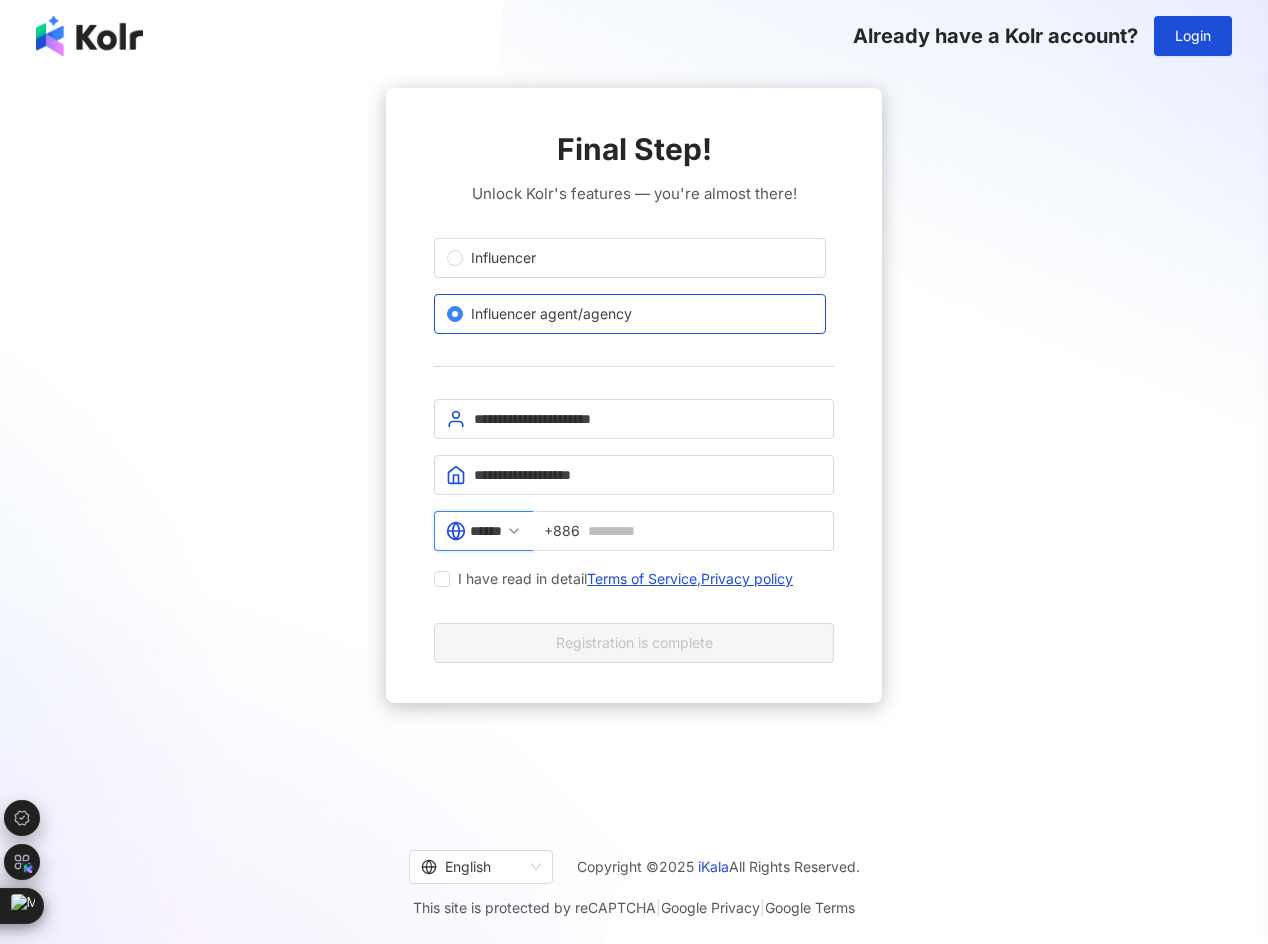 click on "******" at bounding box center [486, 531] 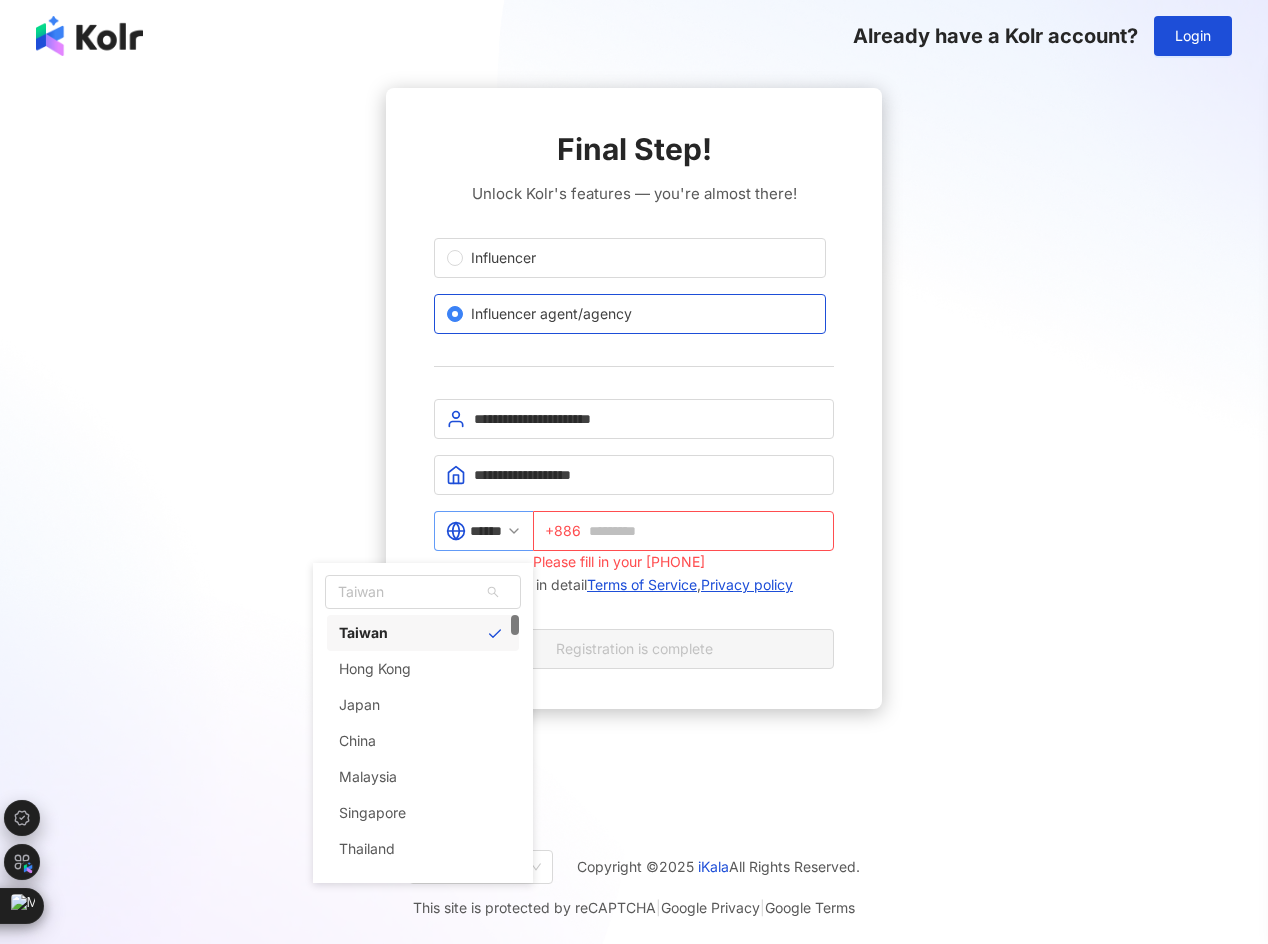 click on "****** Taiwan tw hk Taiwan Hong Kong Japan China Malaysia Singapore Thailand Vietnam" at bounding box center (483, 531) 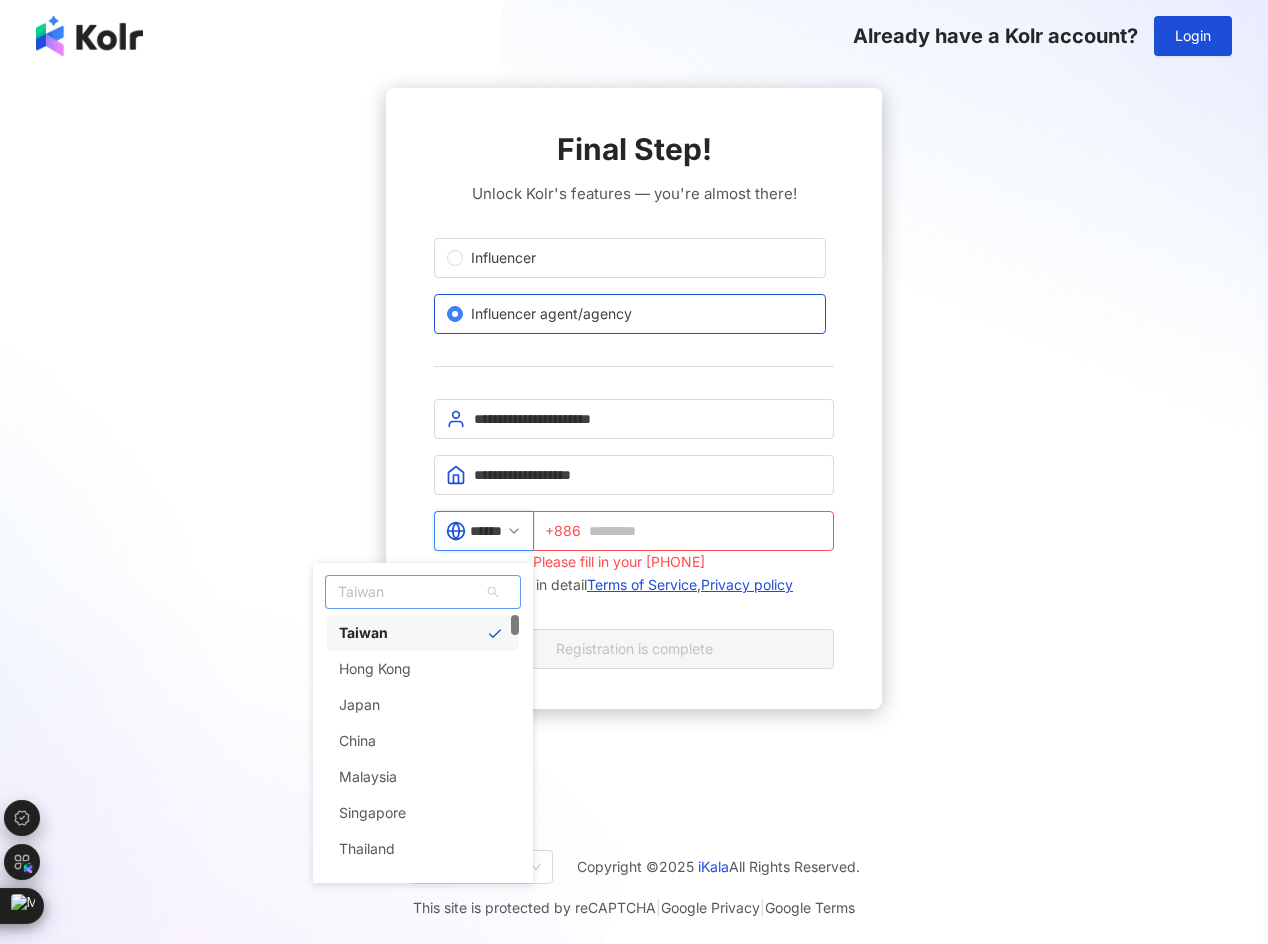 click on "Taiwan" at bounding box center (423, 592) 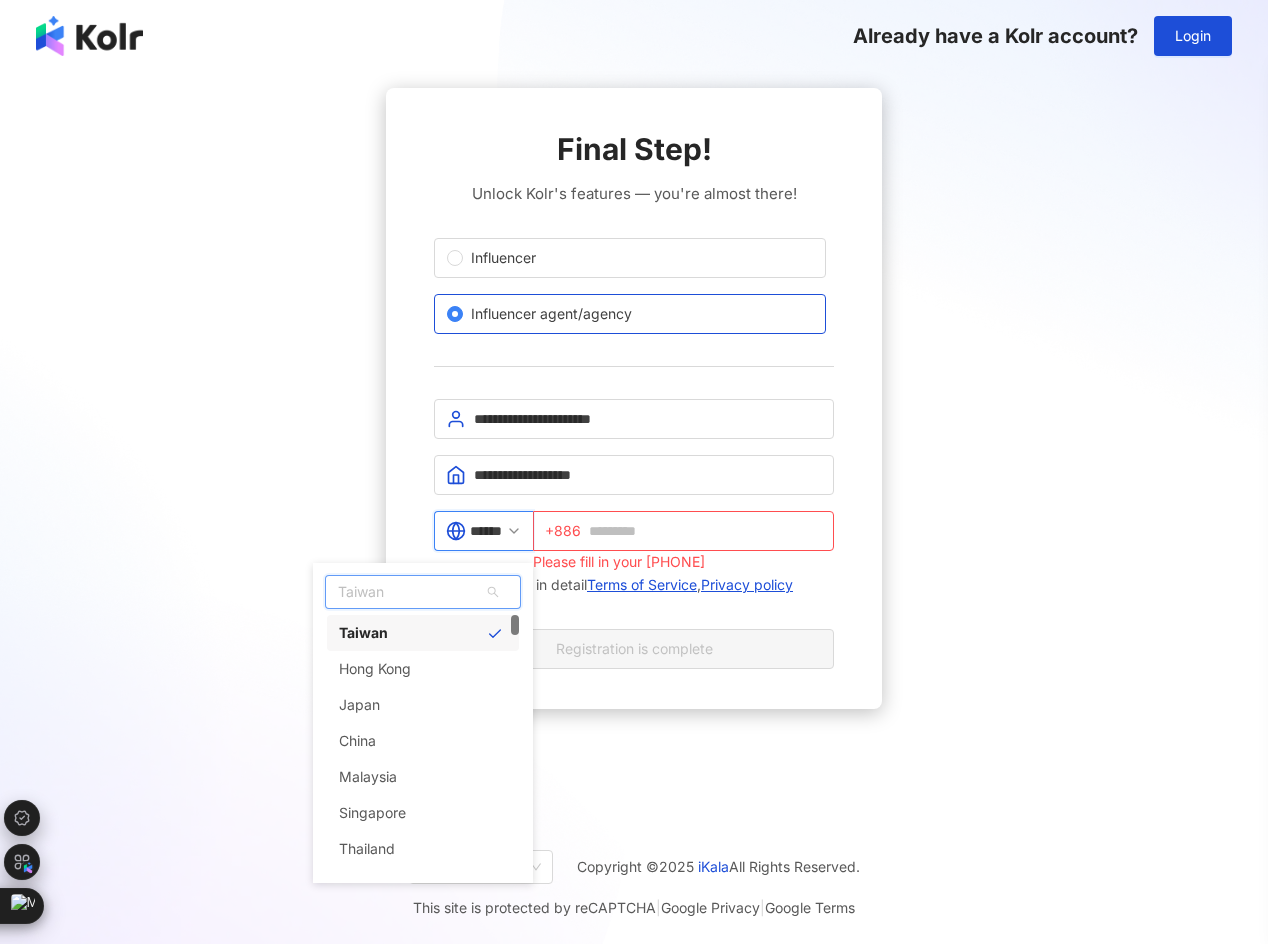 click on "Taiwan" at bounding box center (423, 592) 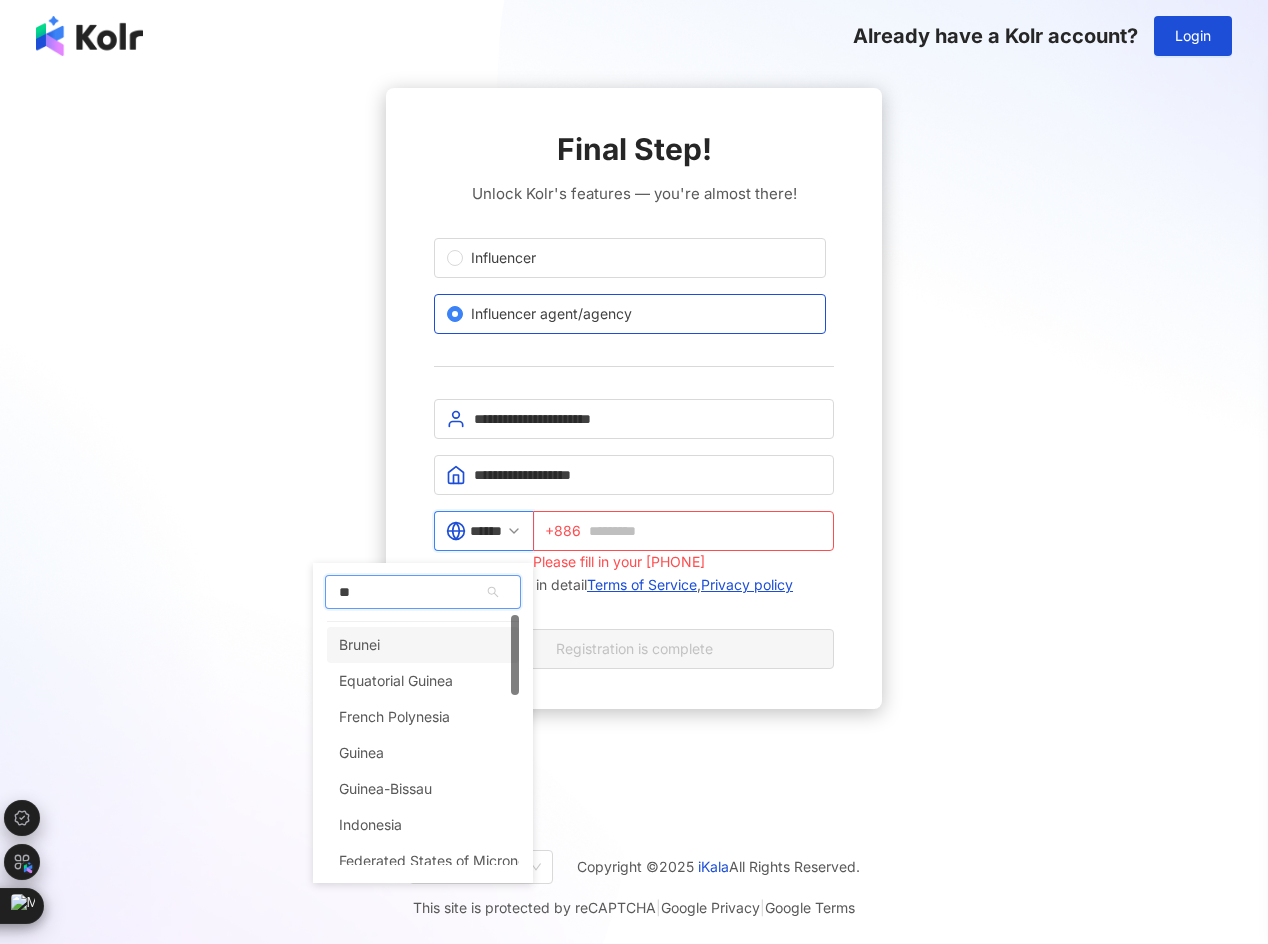 type on "***" 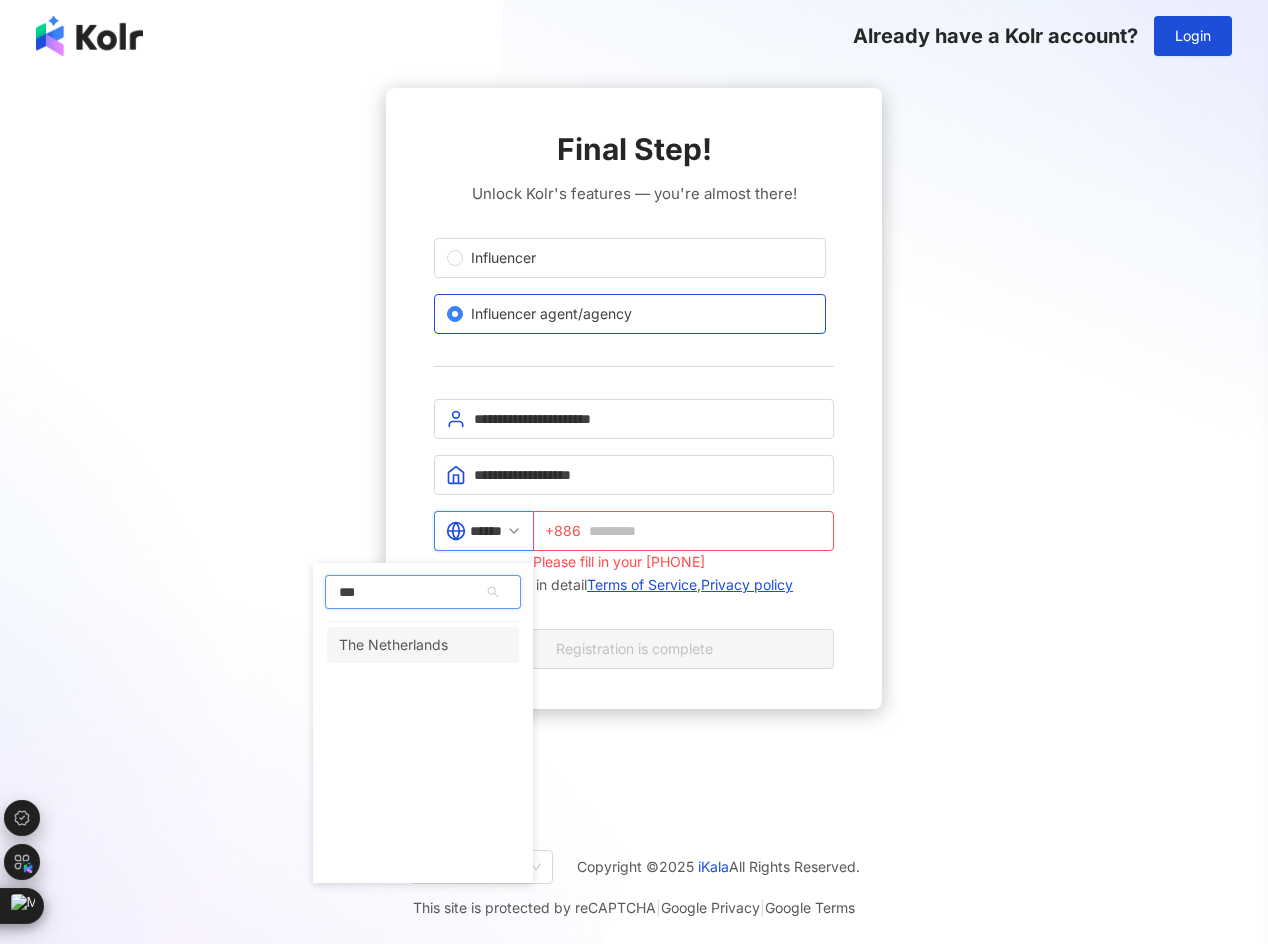 click on "The Netherlands" at bounding box center [393, 645] 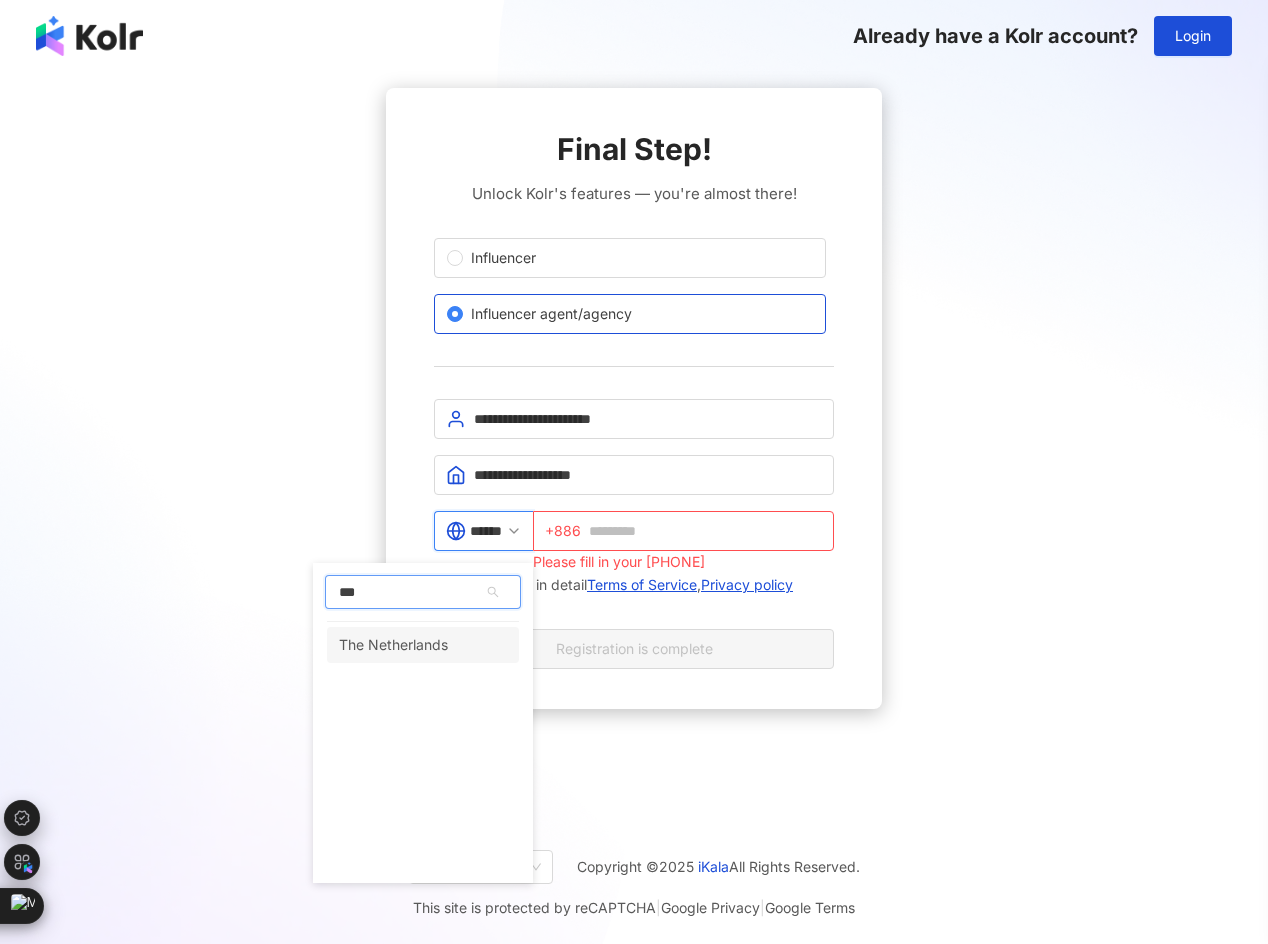 type on "**********" 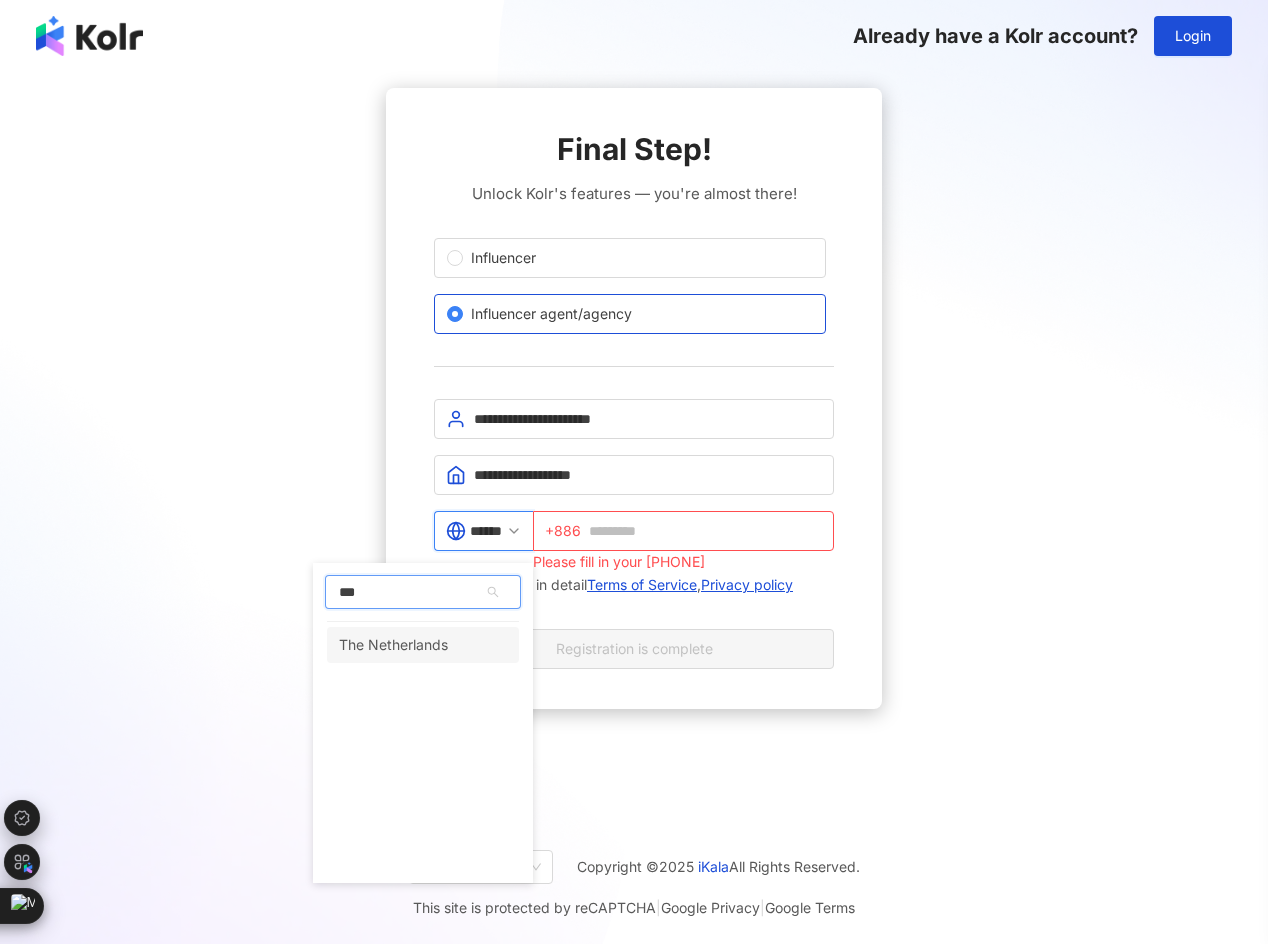 type 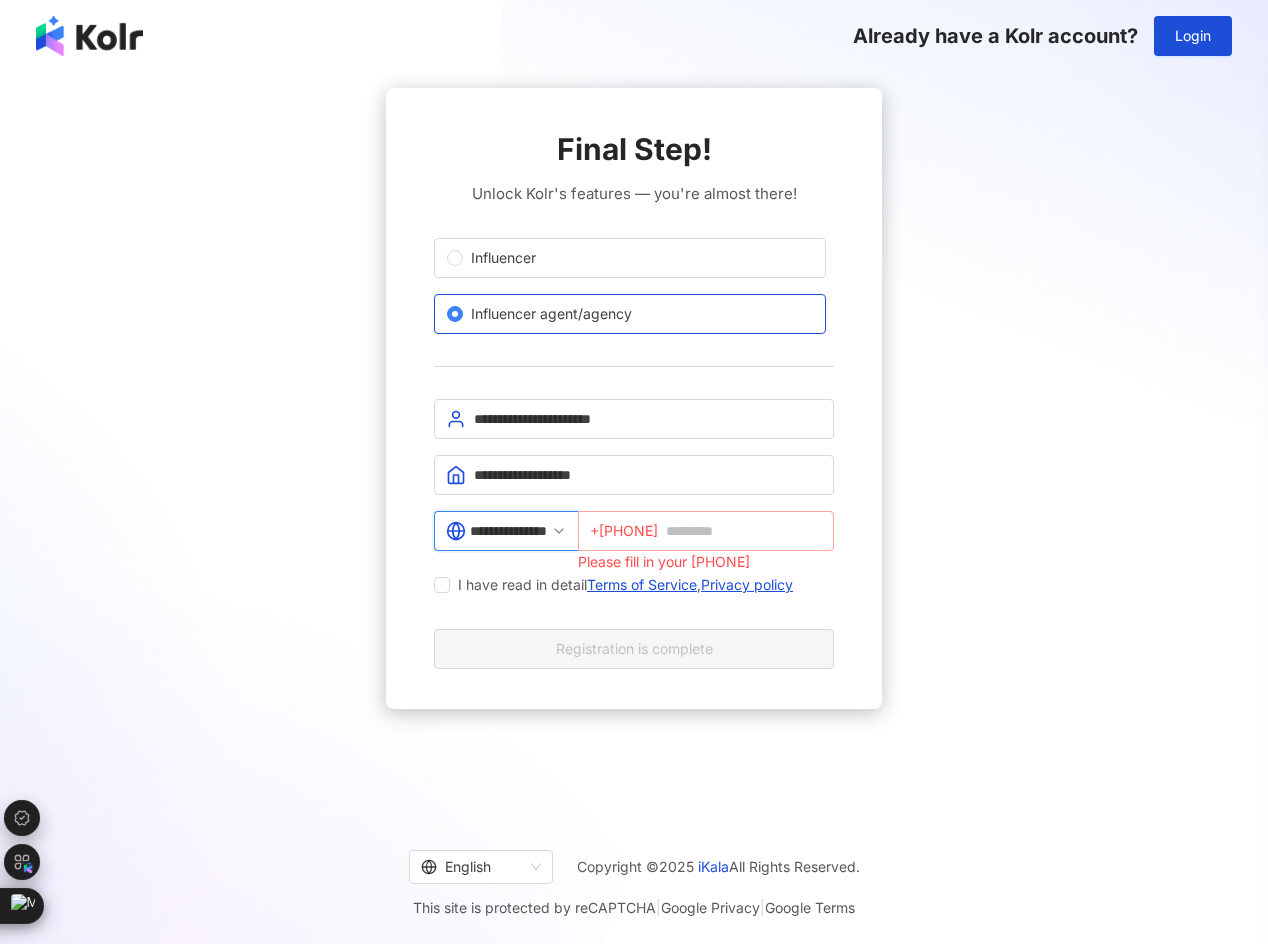 click on "+31" at bounding box center (624, 531) 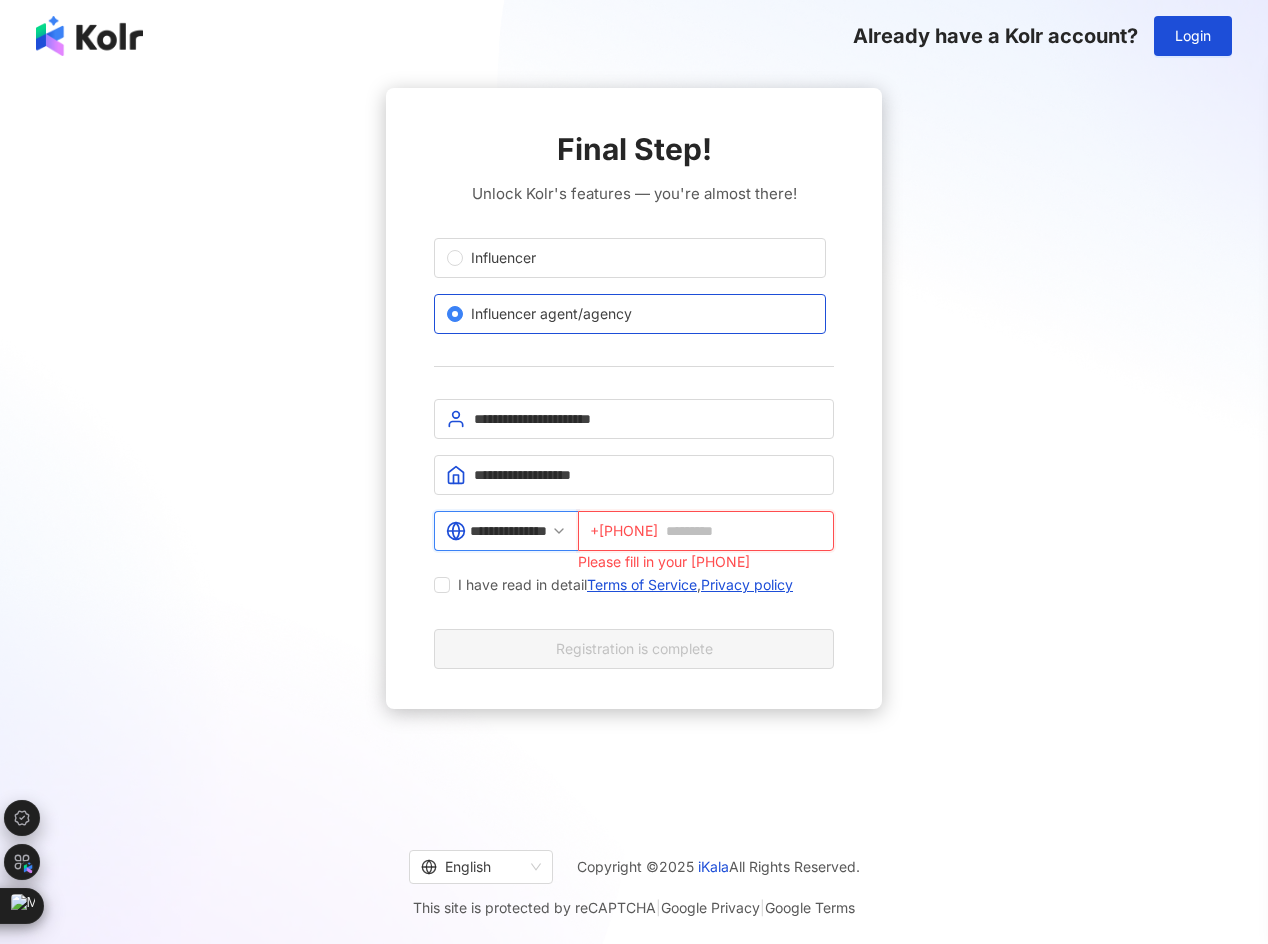 click at bounding box center (744, 531) 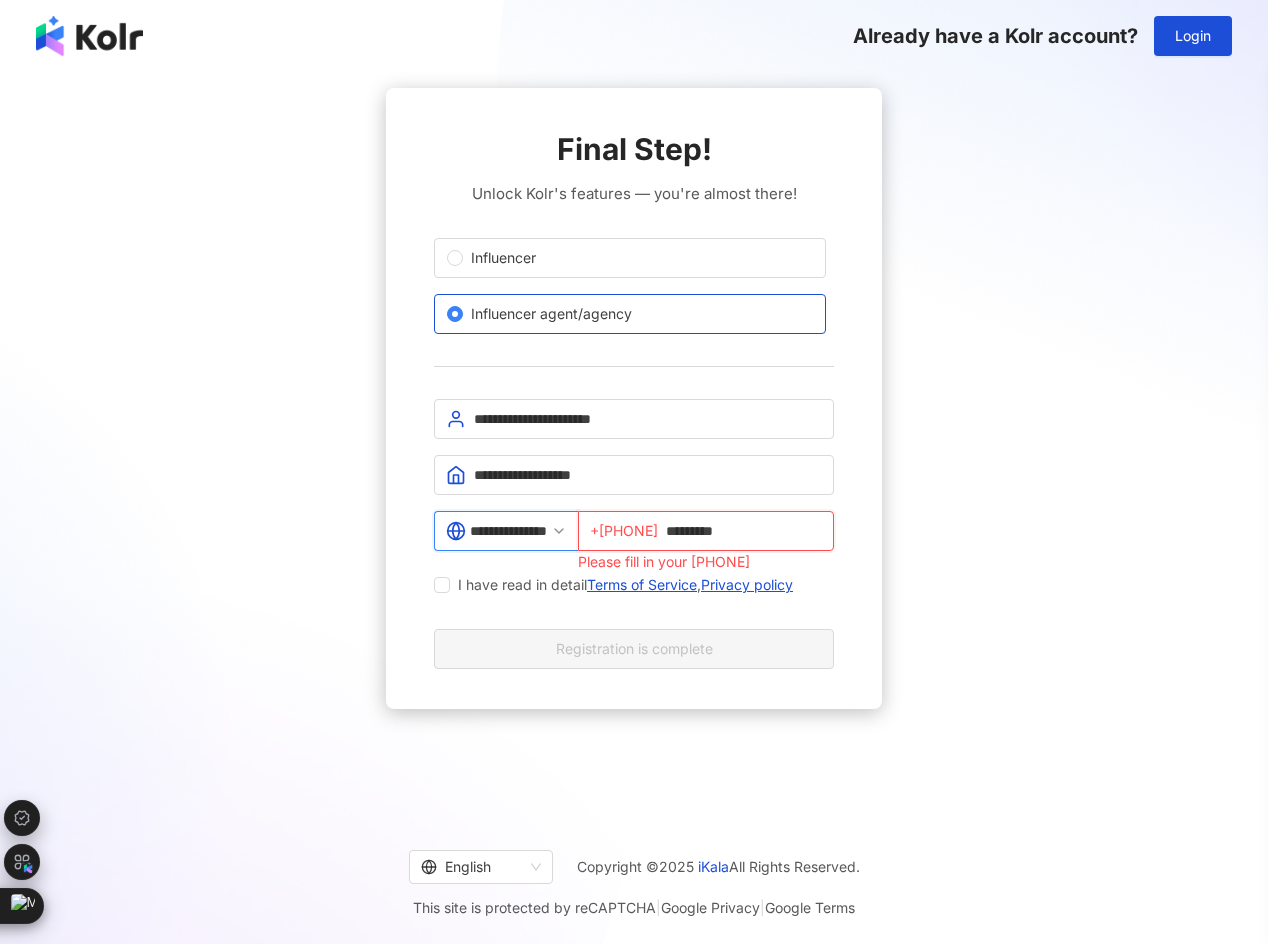 type on "*********" 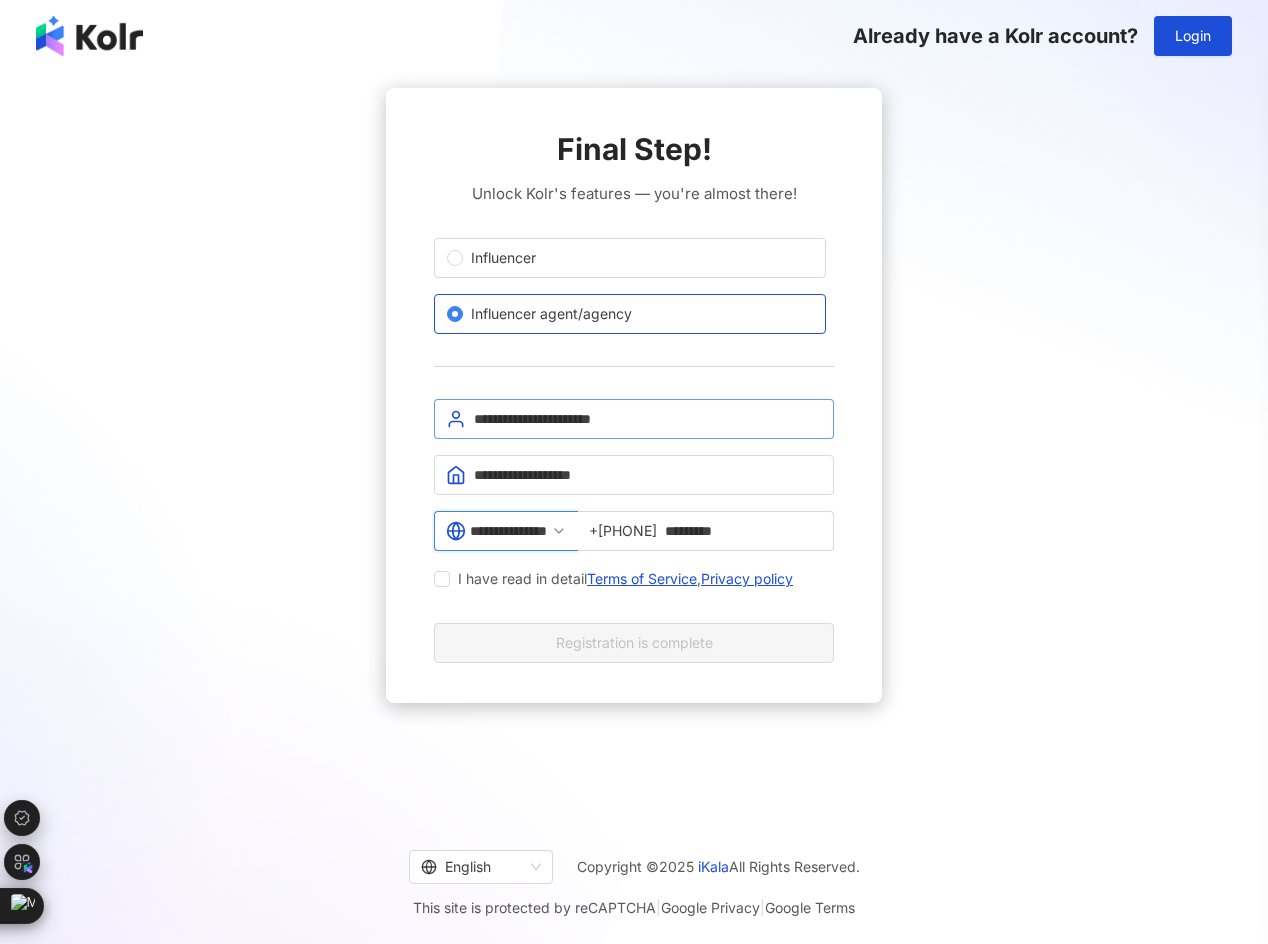 click on "**********" at bounding box center (634, 419) 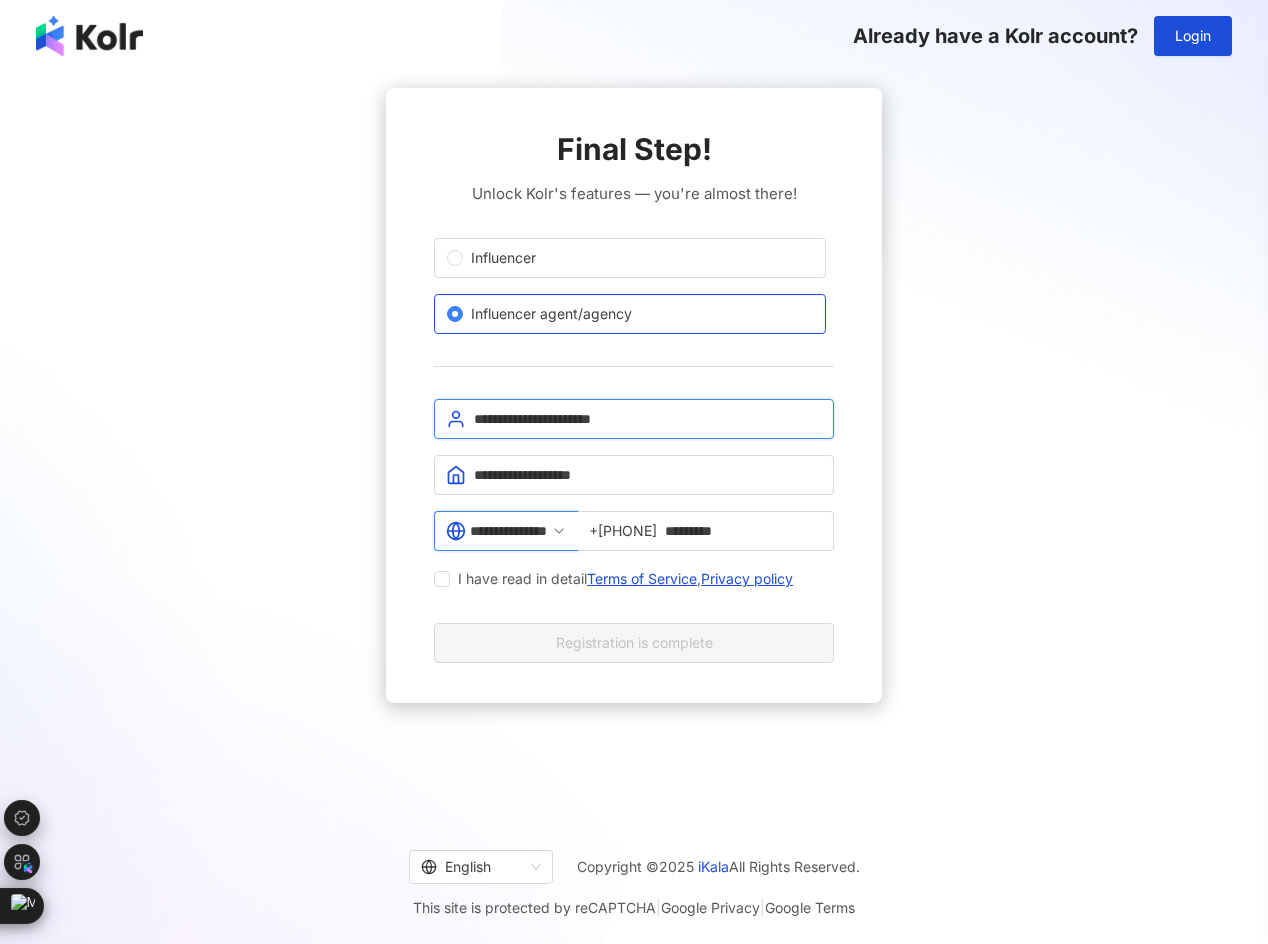 drag, startPoint x: 682, startPoint y: 411, endPoint x: 570, endPoint y: 430, distance: 113.600174 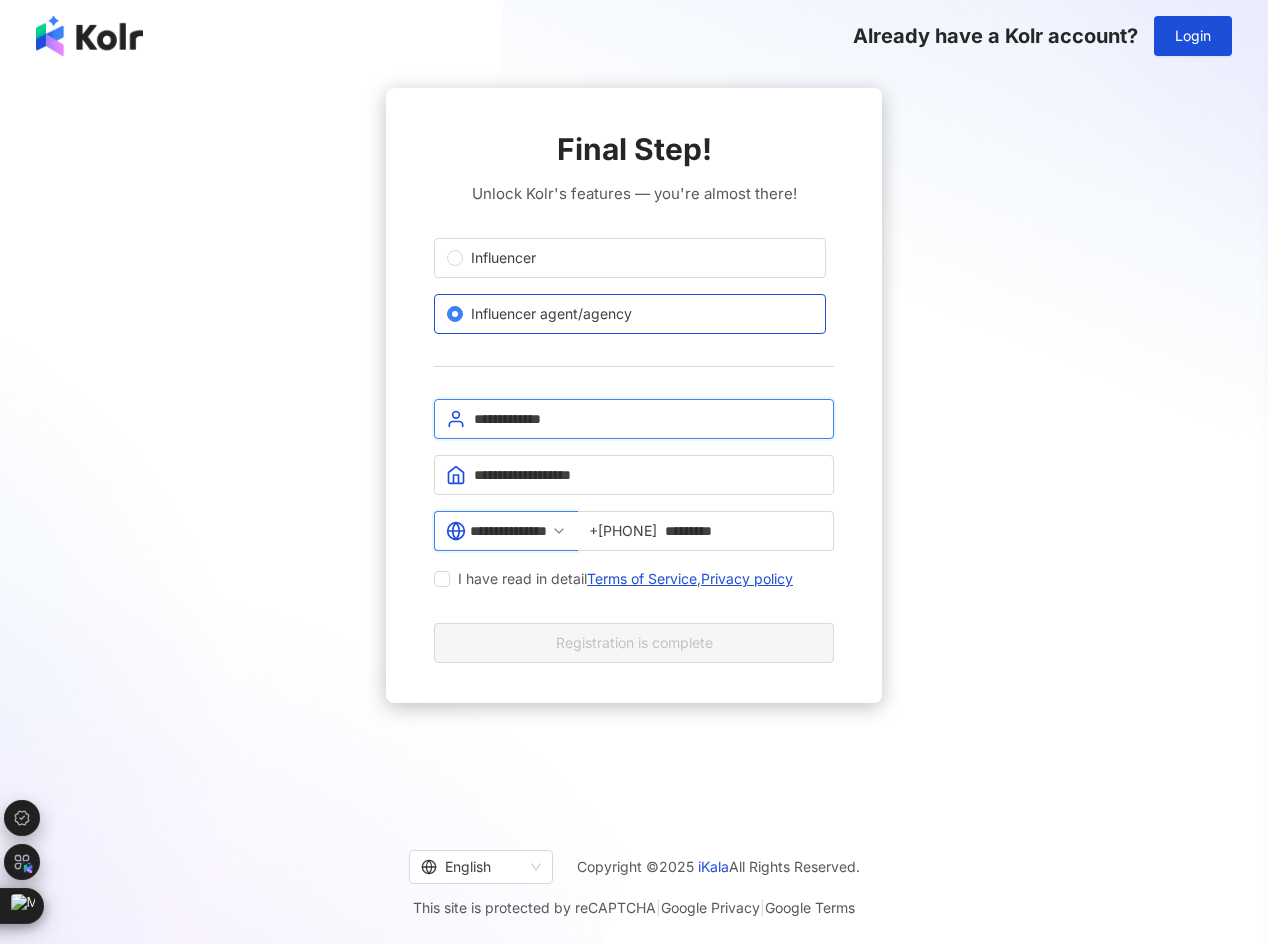 click on "**********" at bounding box center [648, 419] 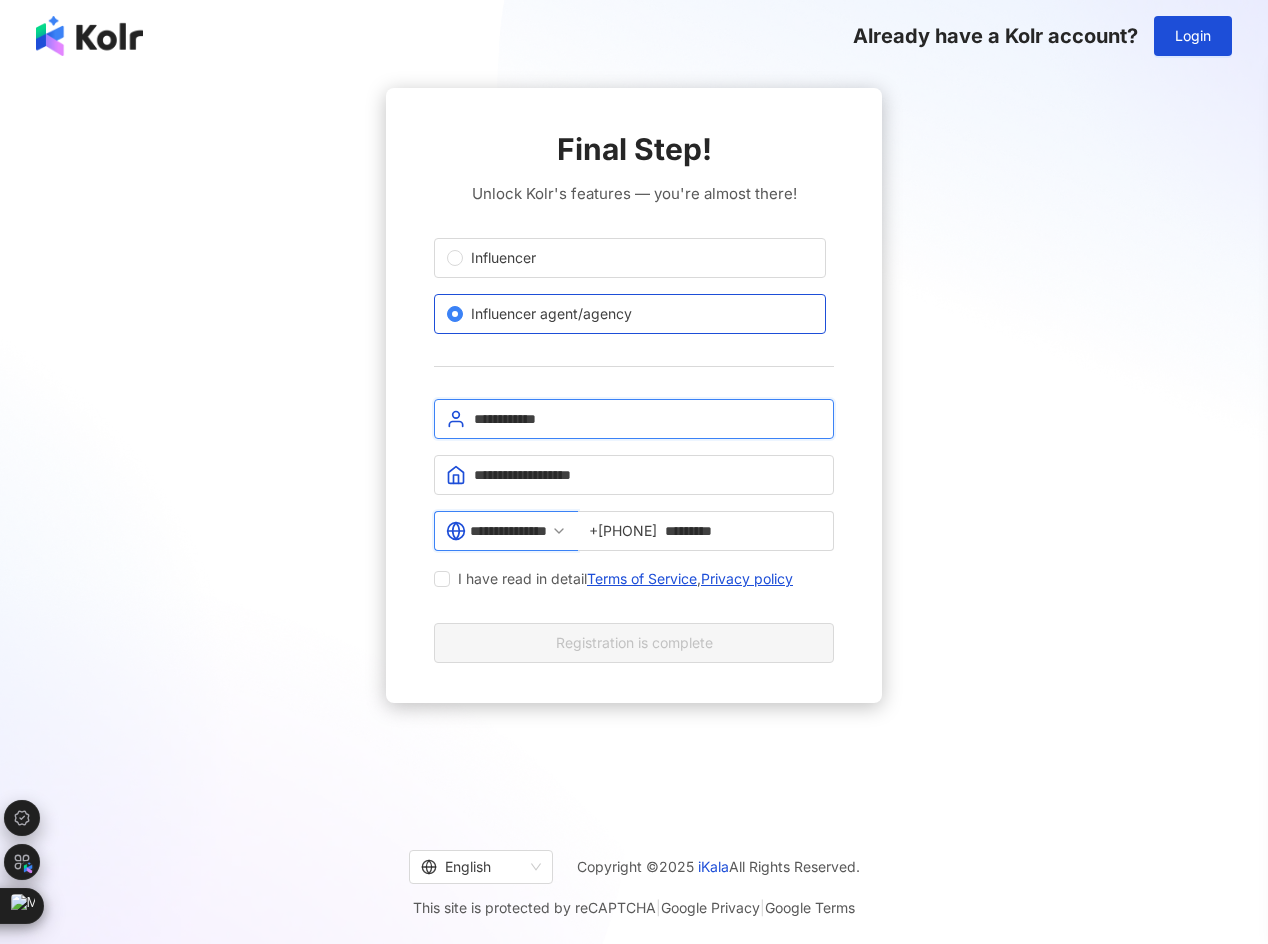 type on "**********" 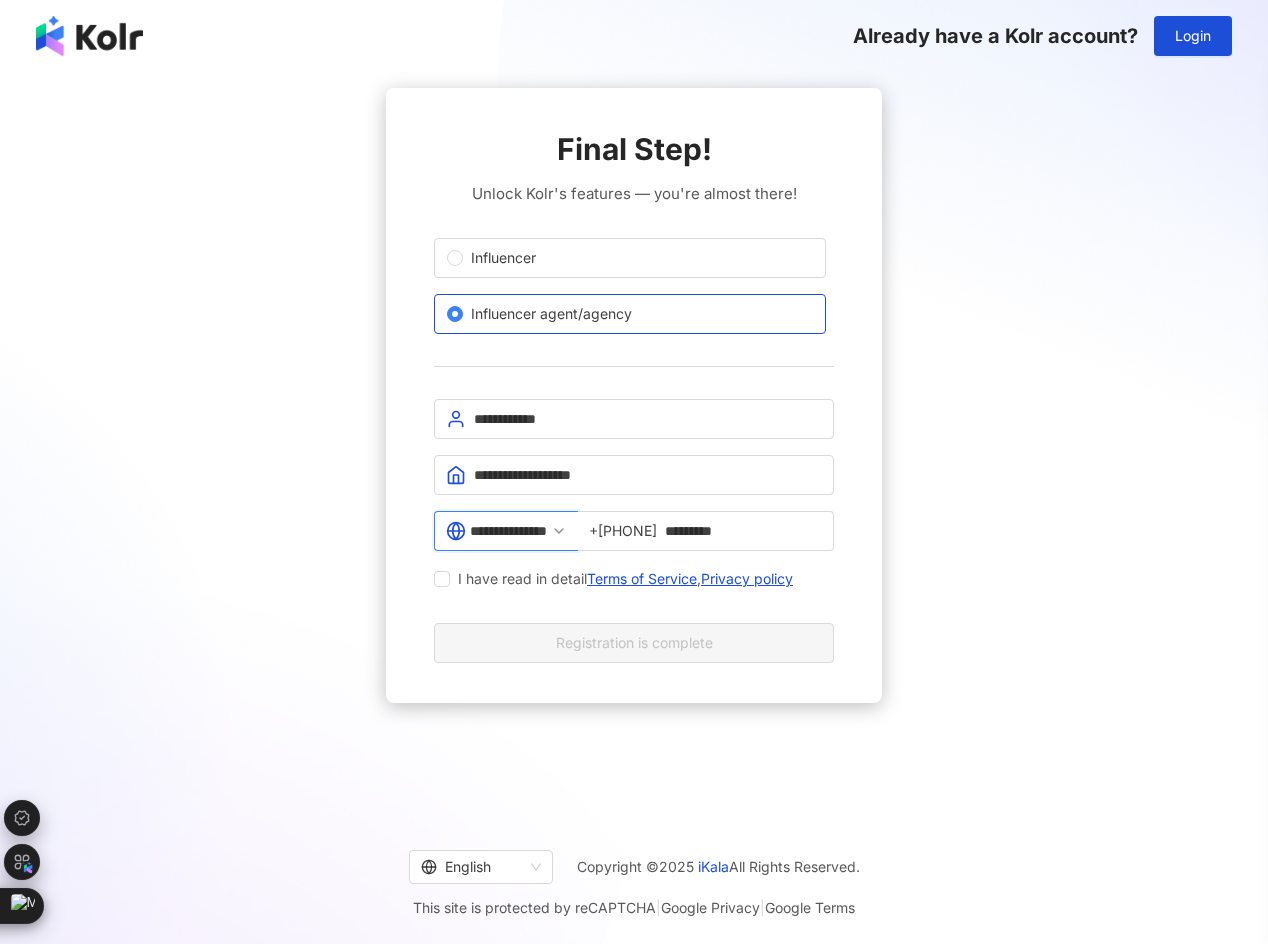 click on "**********" at bounding box center [634, 539] 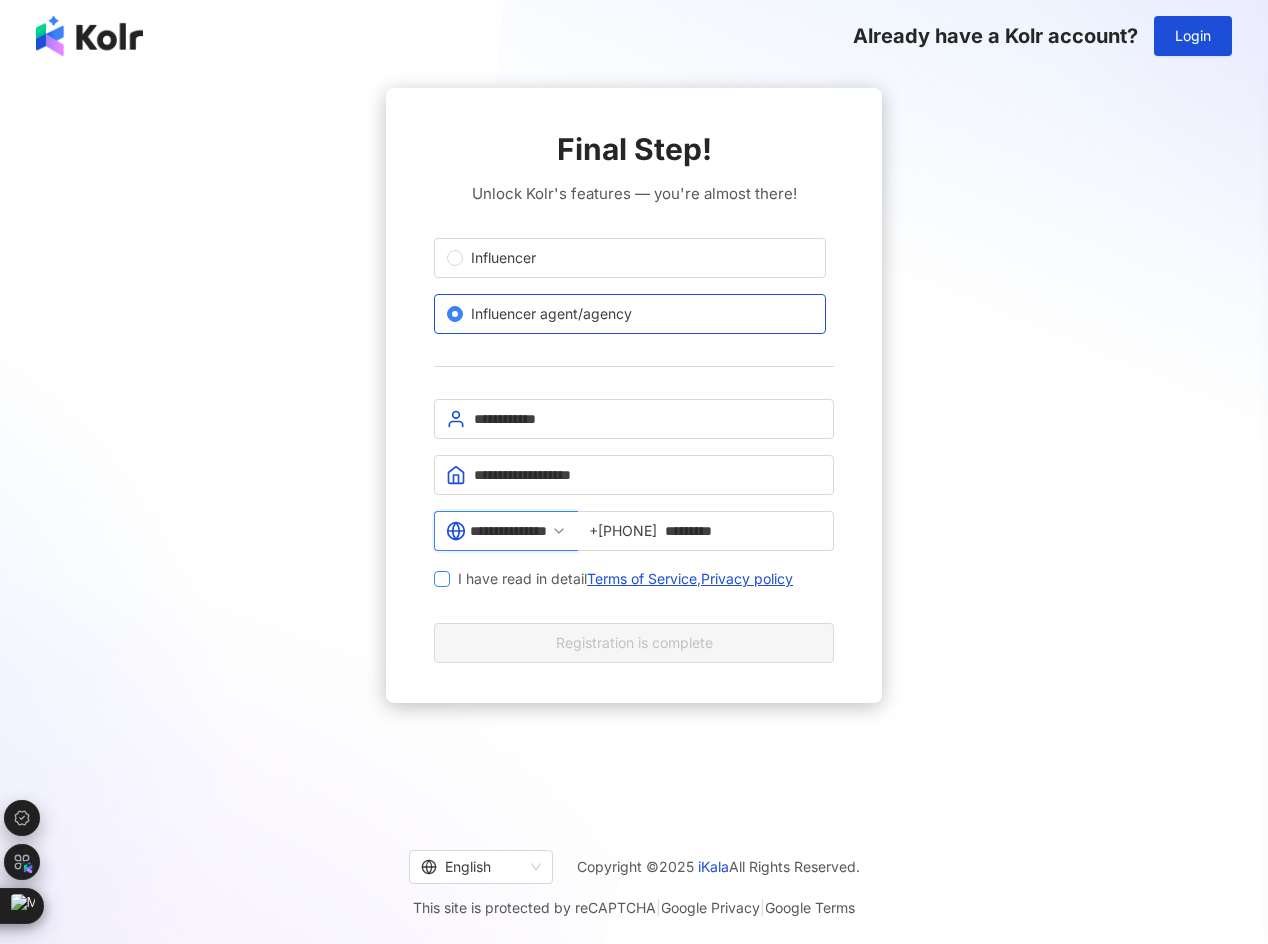 click on "I have read in detail  Terms of Service ,  Privacy policy" at bounding box center [625, 579] 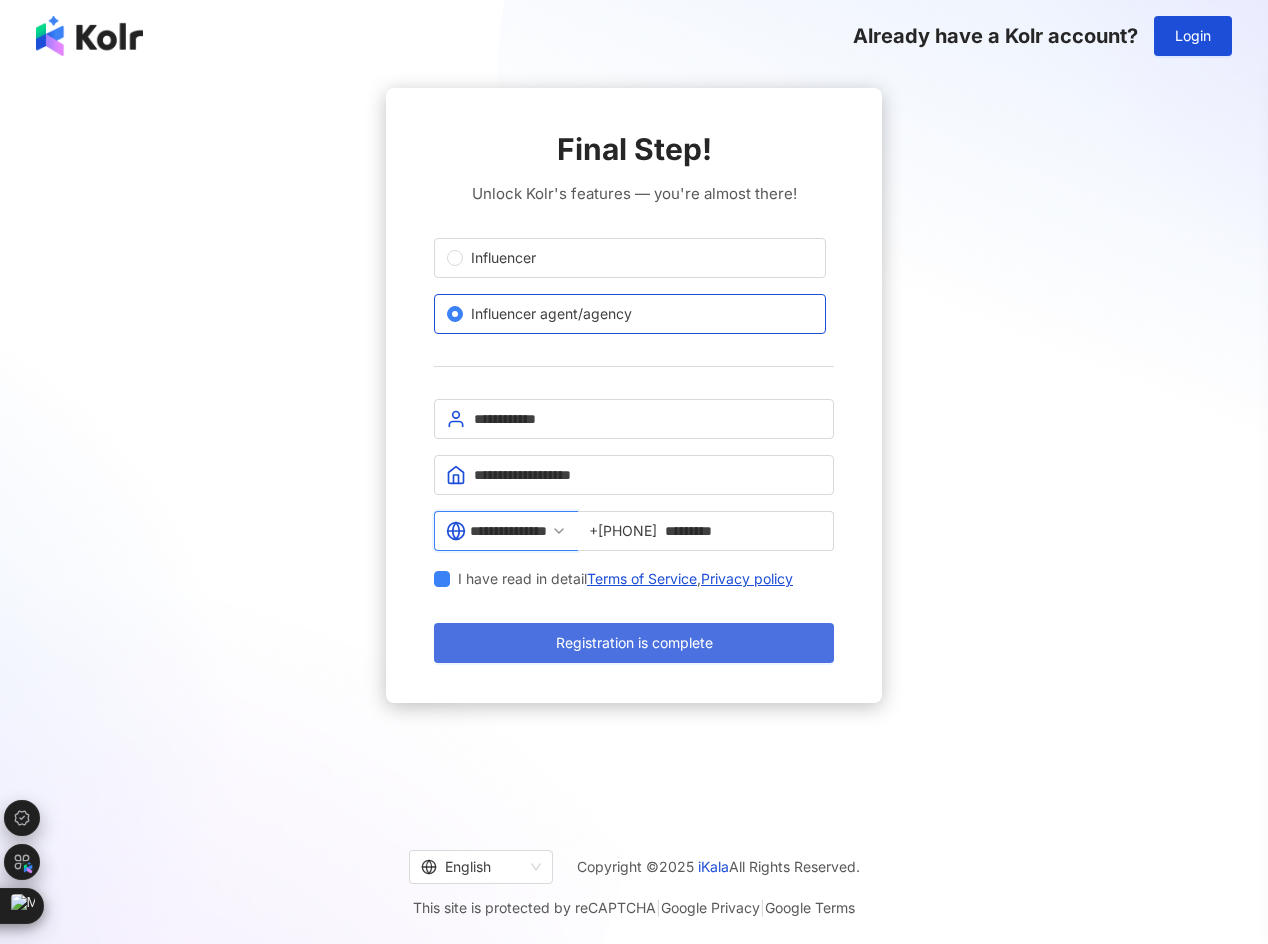 click on "Registration is complete" at bounding box center [634, 643] 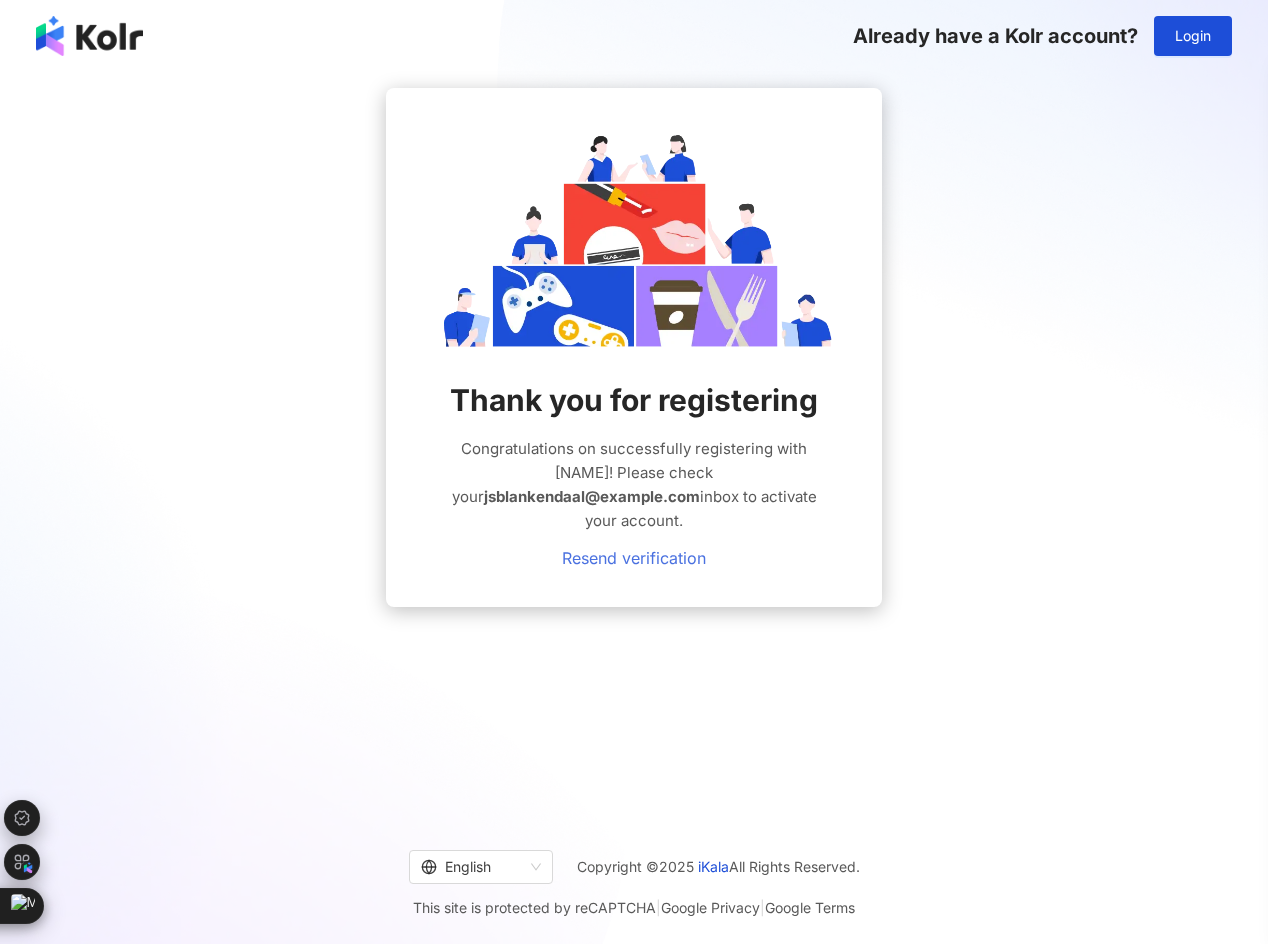 click on "Resend verification" at bounding box center (634, 558) 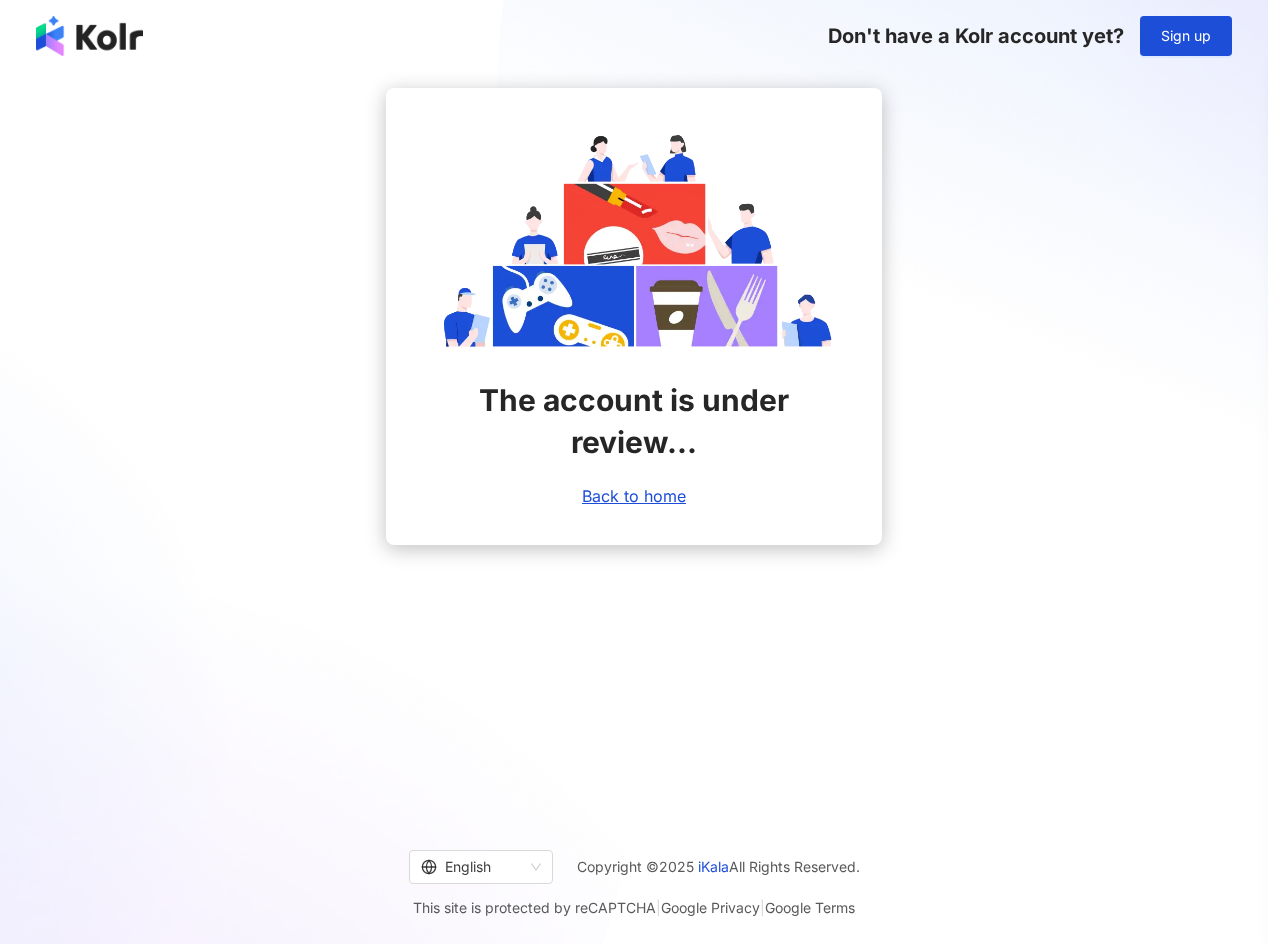 scroll, scrollTop: 0, scrollLeft: 0, axis: both 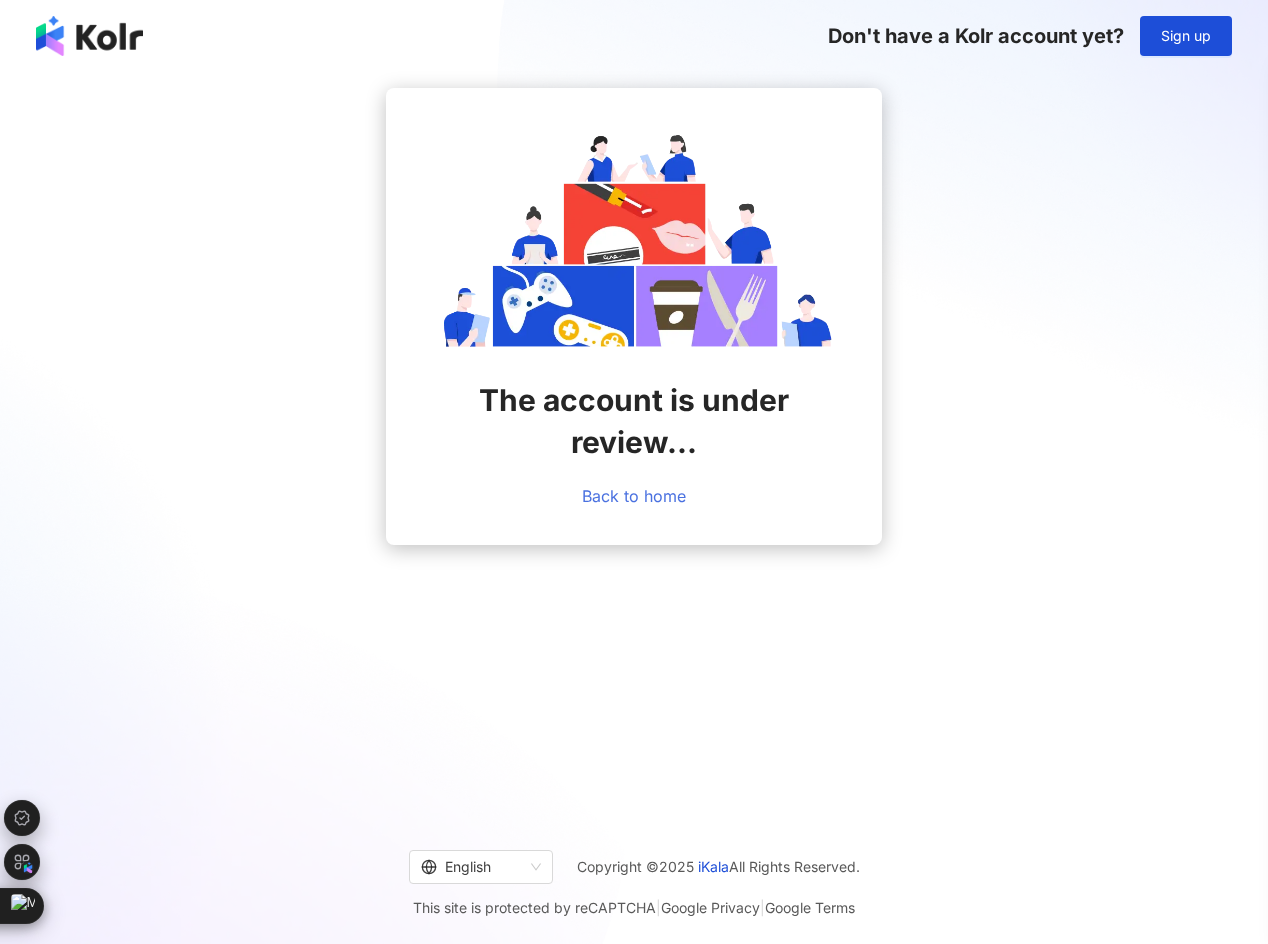 click on "Back to home" at bounding box center (634, 496) 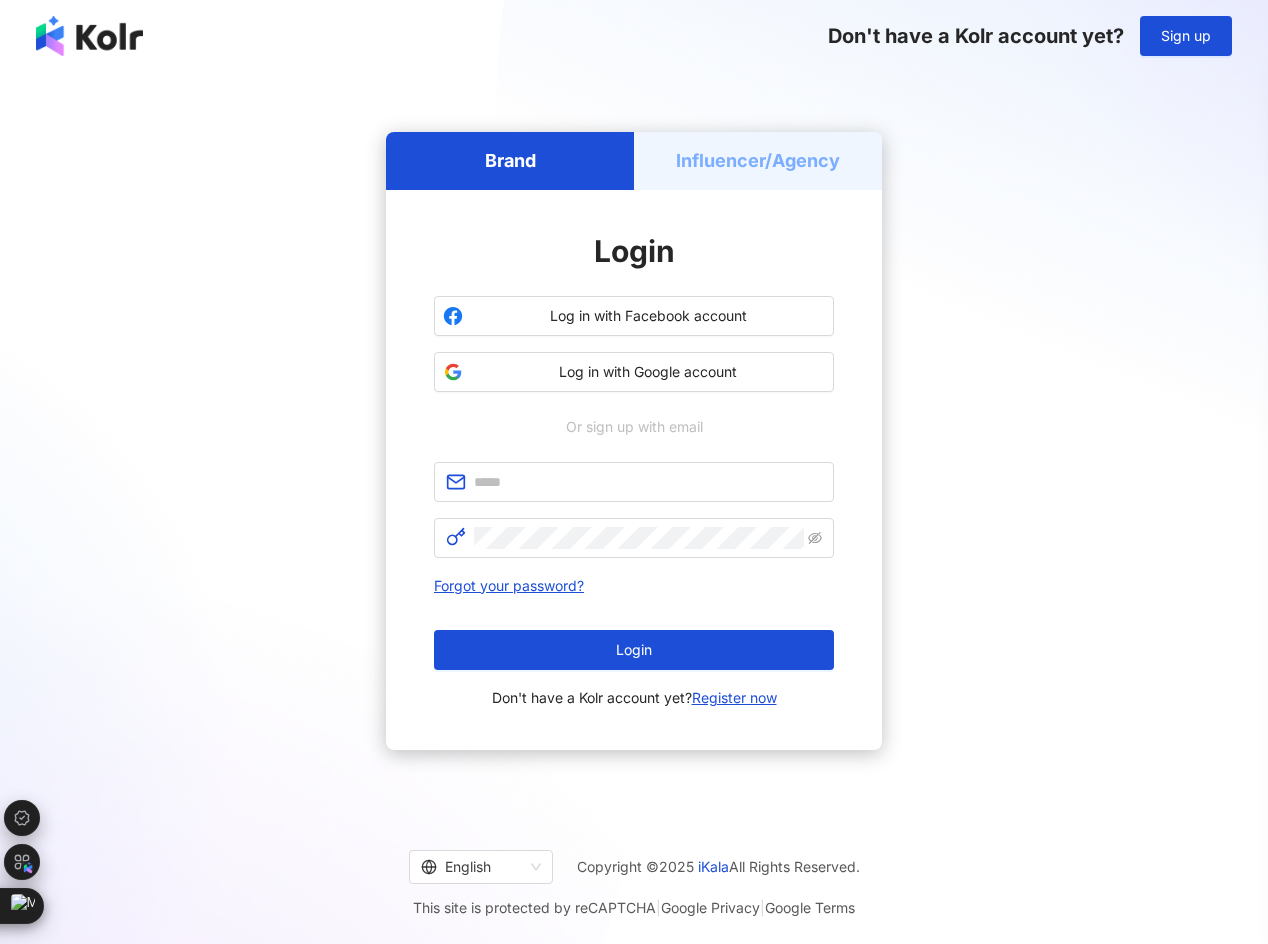 click on "Influencer/Agency" at bounding box center [758, 160] 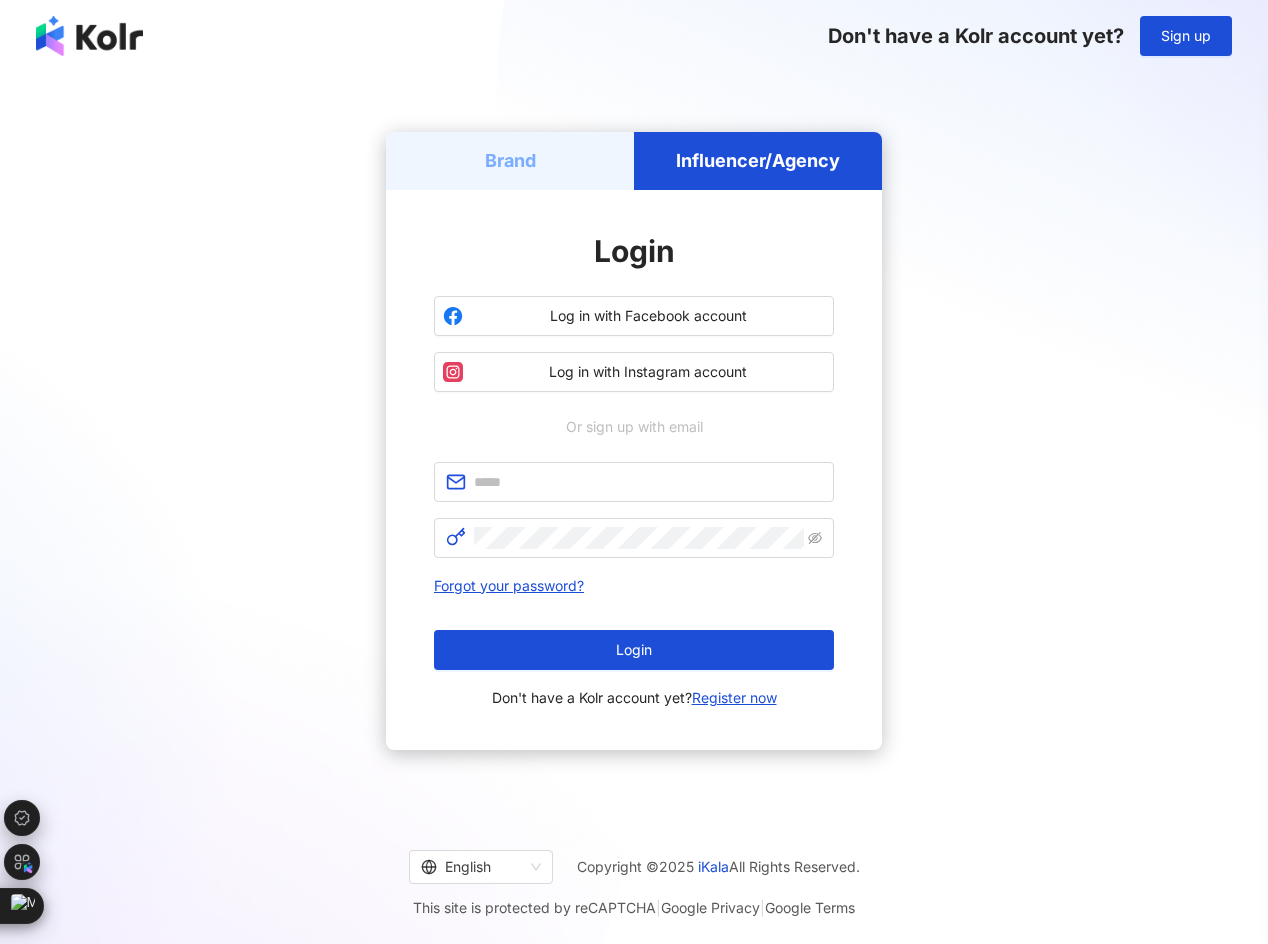 click on "Influencer/Agency" at bounding box center [758, 160] 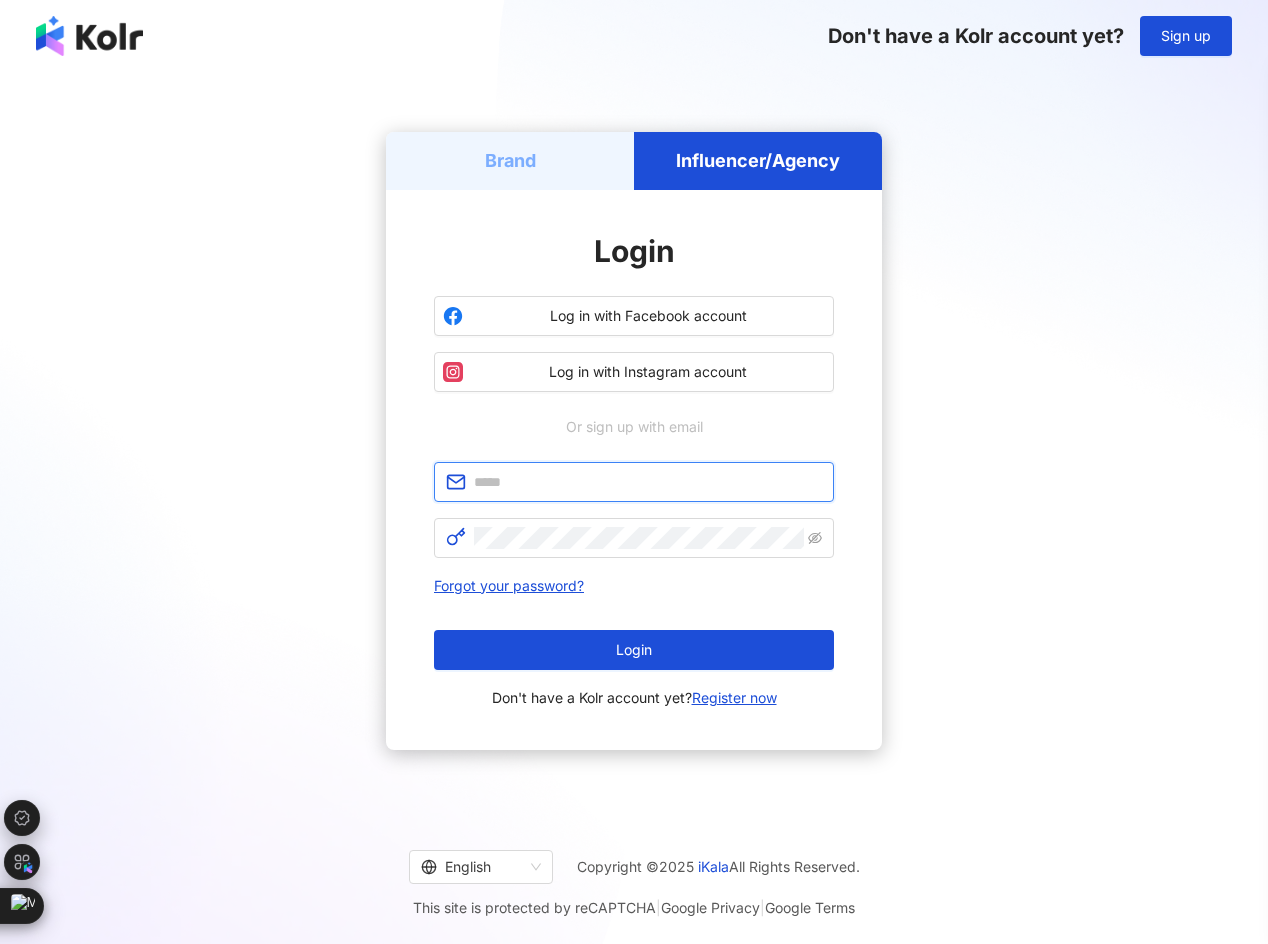 click at bounding box center (648, 482) 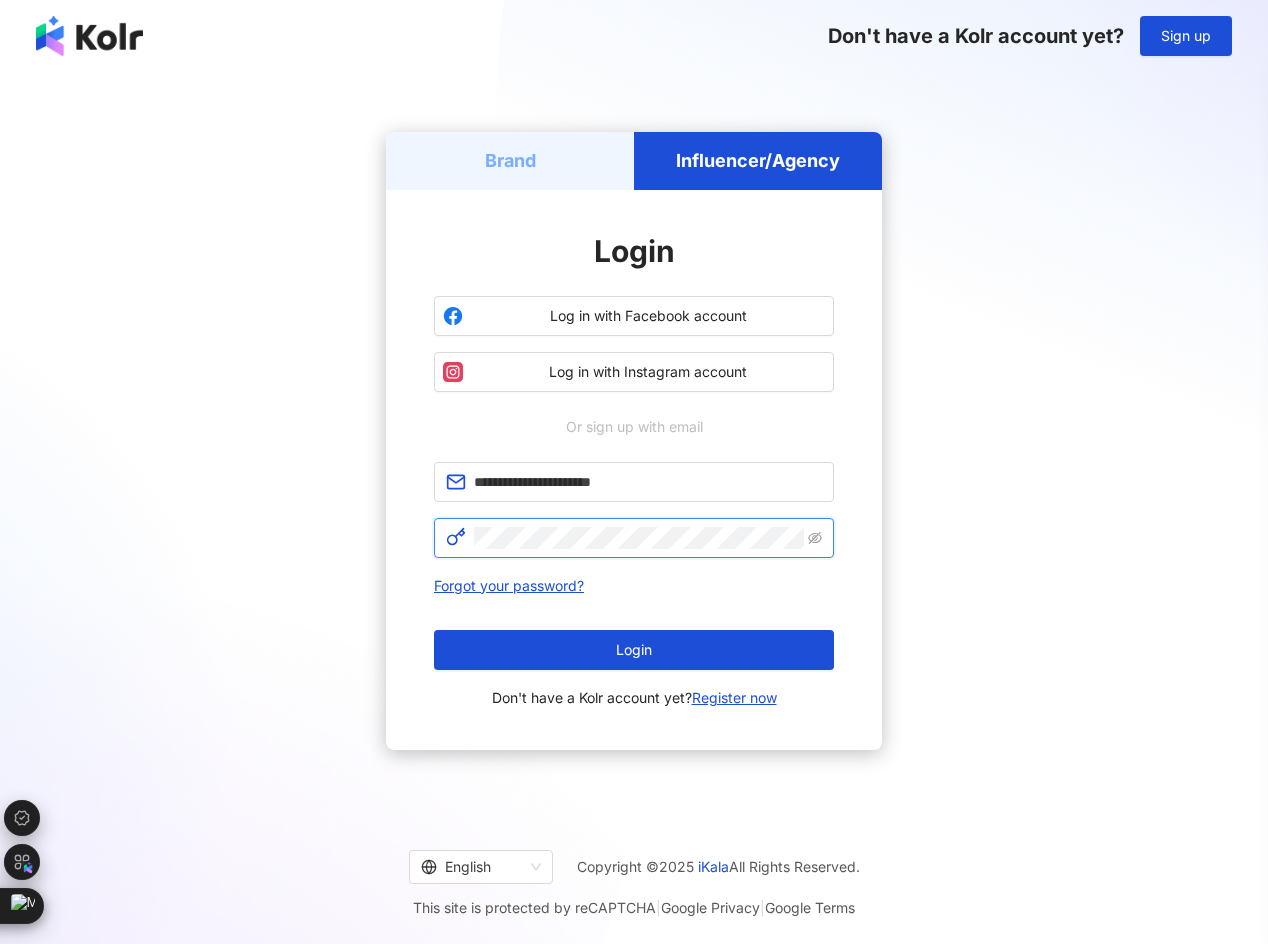 click at bounding box center [634, 538] 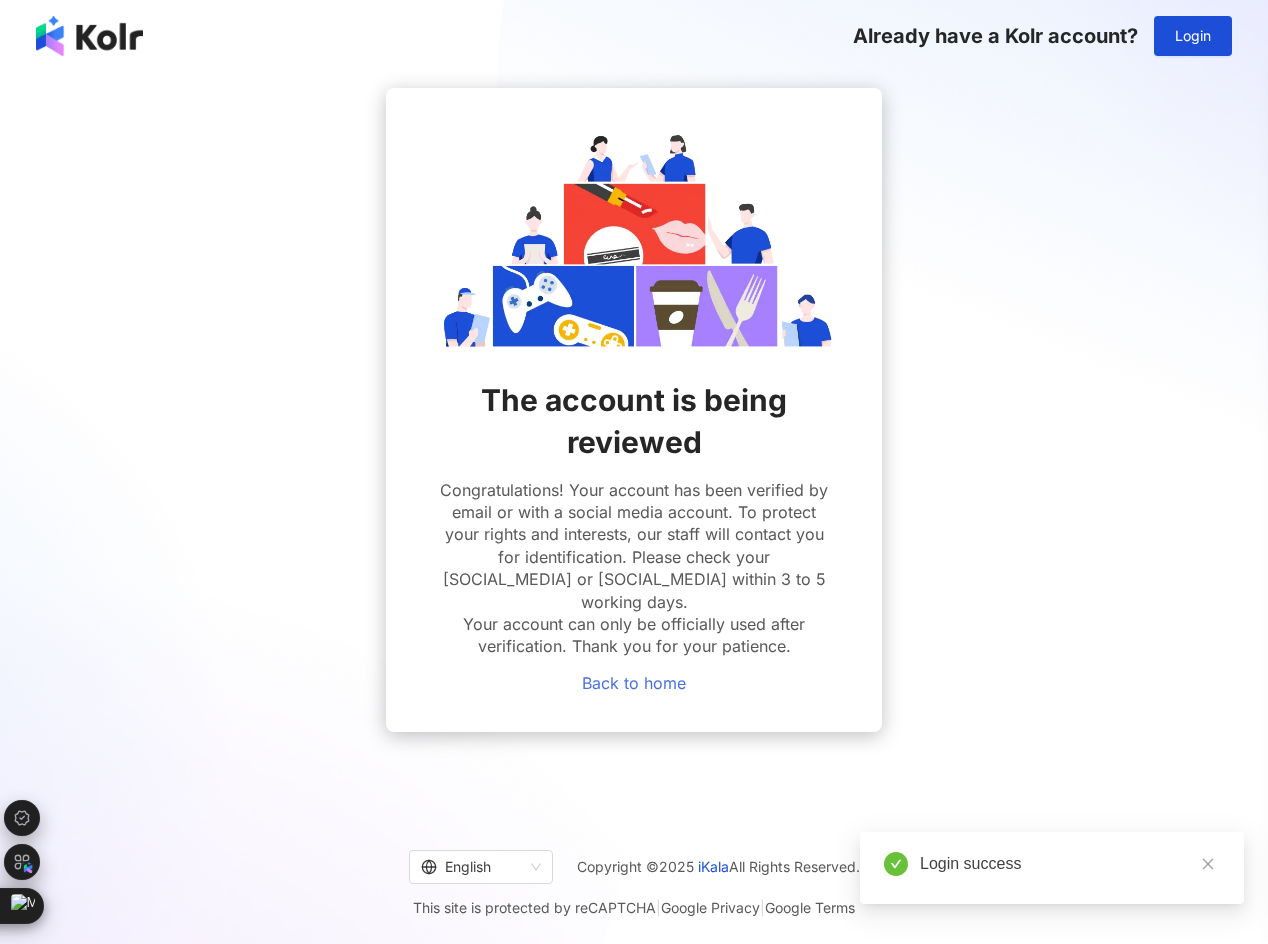 click on "Back to home" at bounding box center (634, 683) 